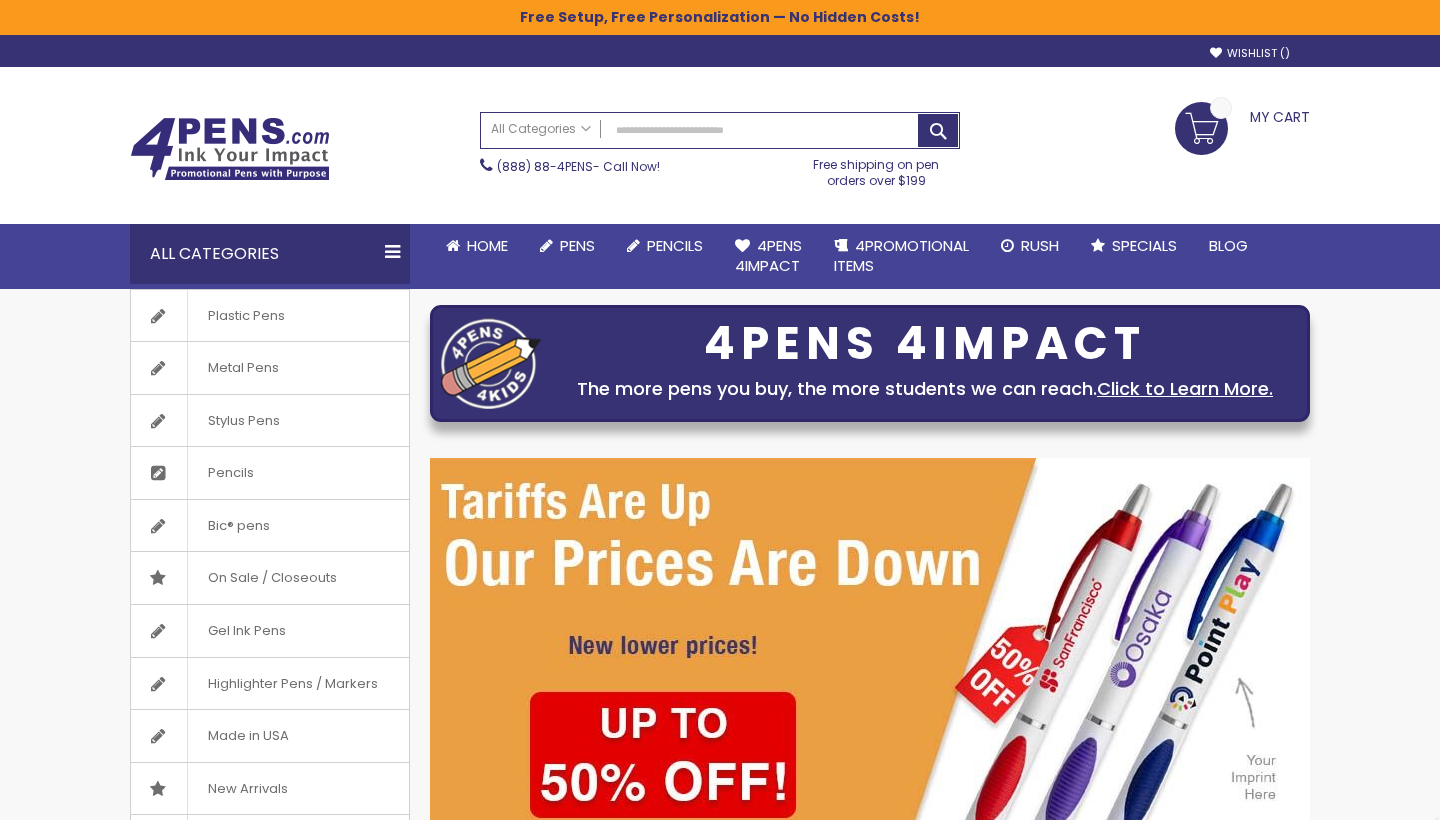 scroll, scrollTop: 0, scrollLeft: 0, axis: both 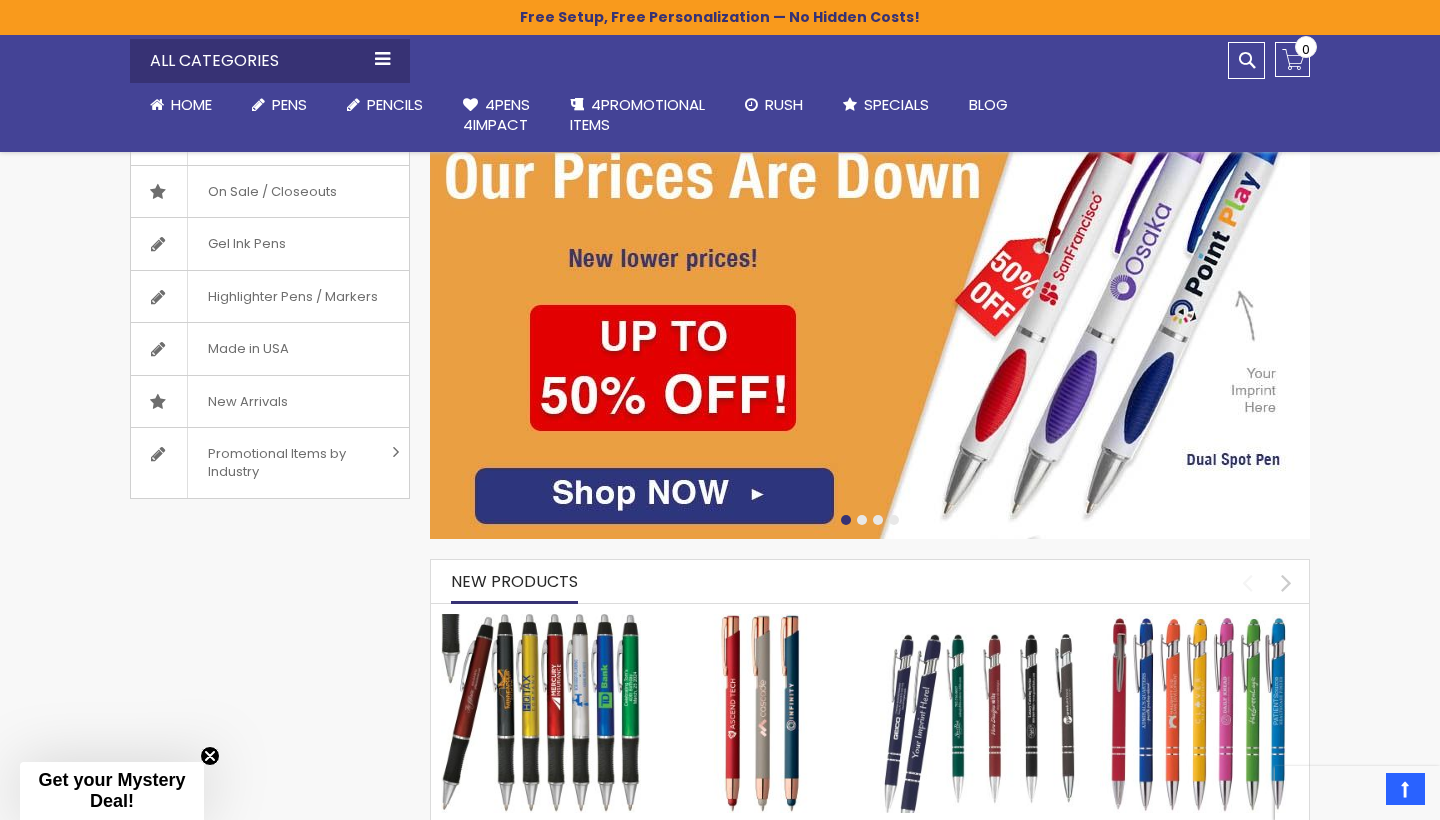 click at bounding box center (870, 305) 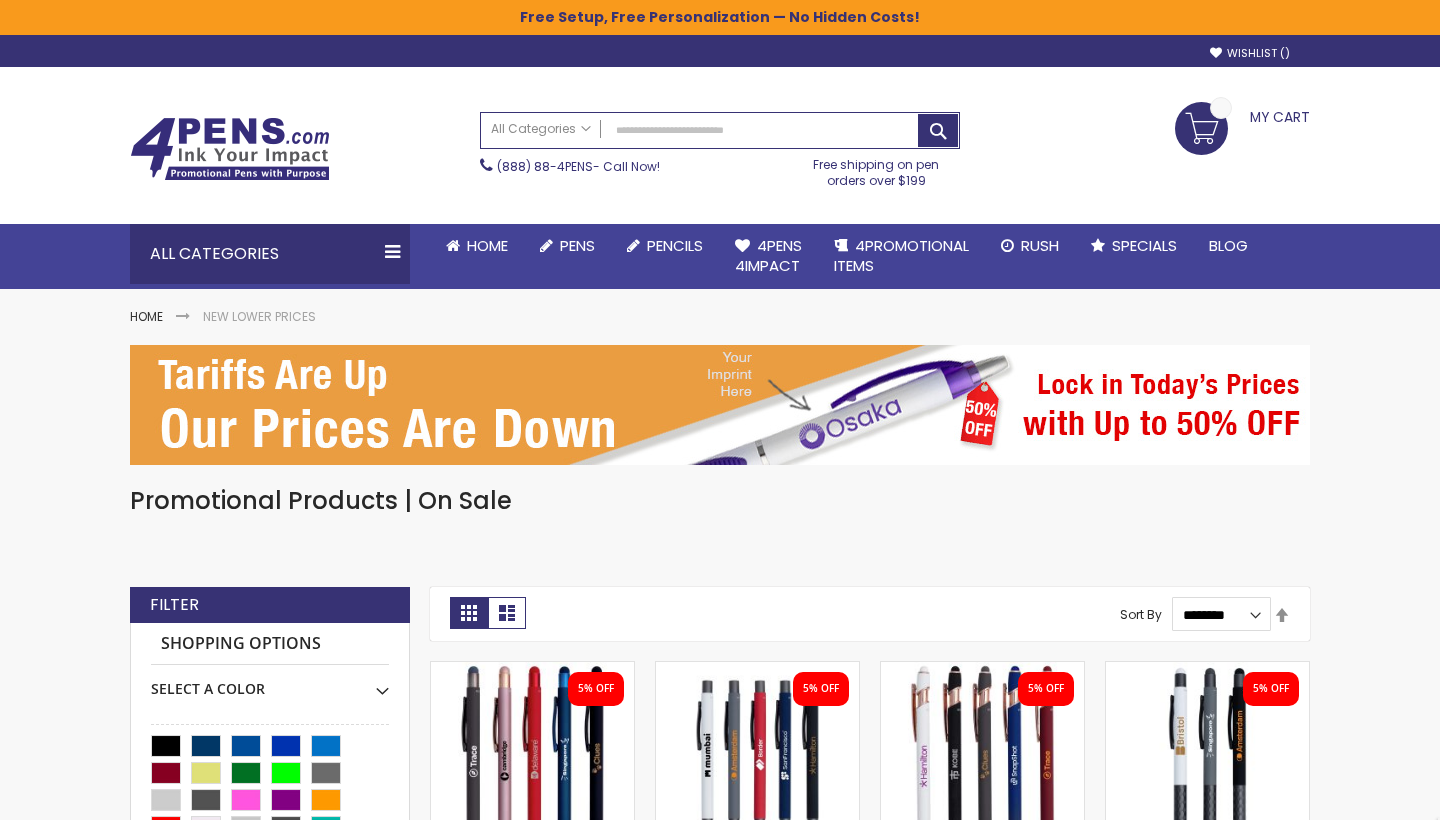 scroll, scrollTop: 0, scrollLeft: 0, axis: both 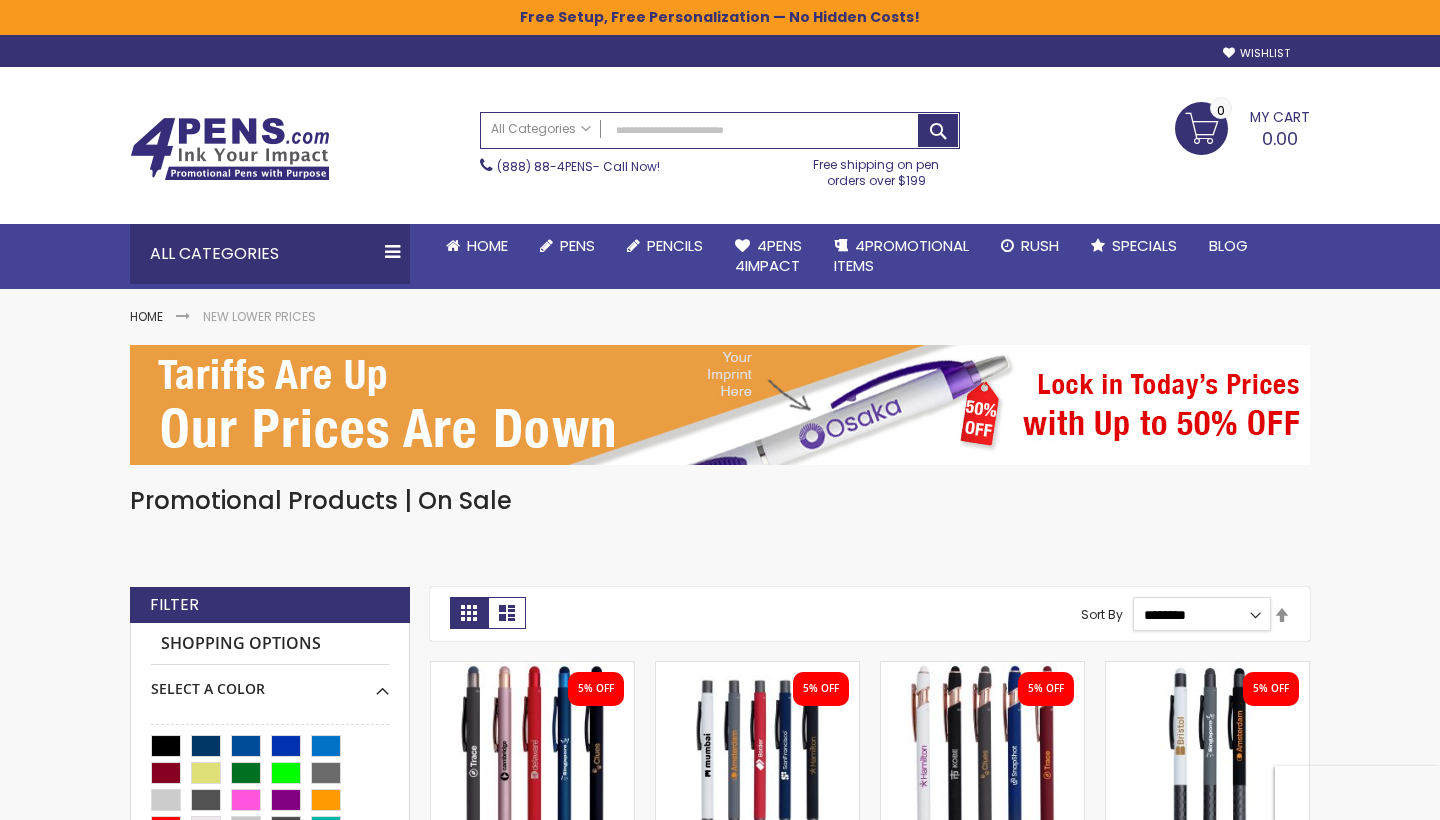 click on "**********" at bounding box center [1202, 614] 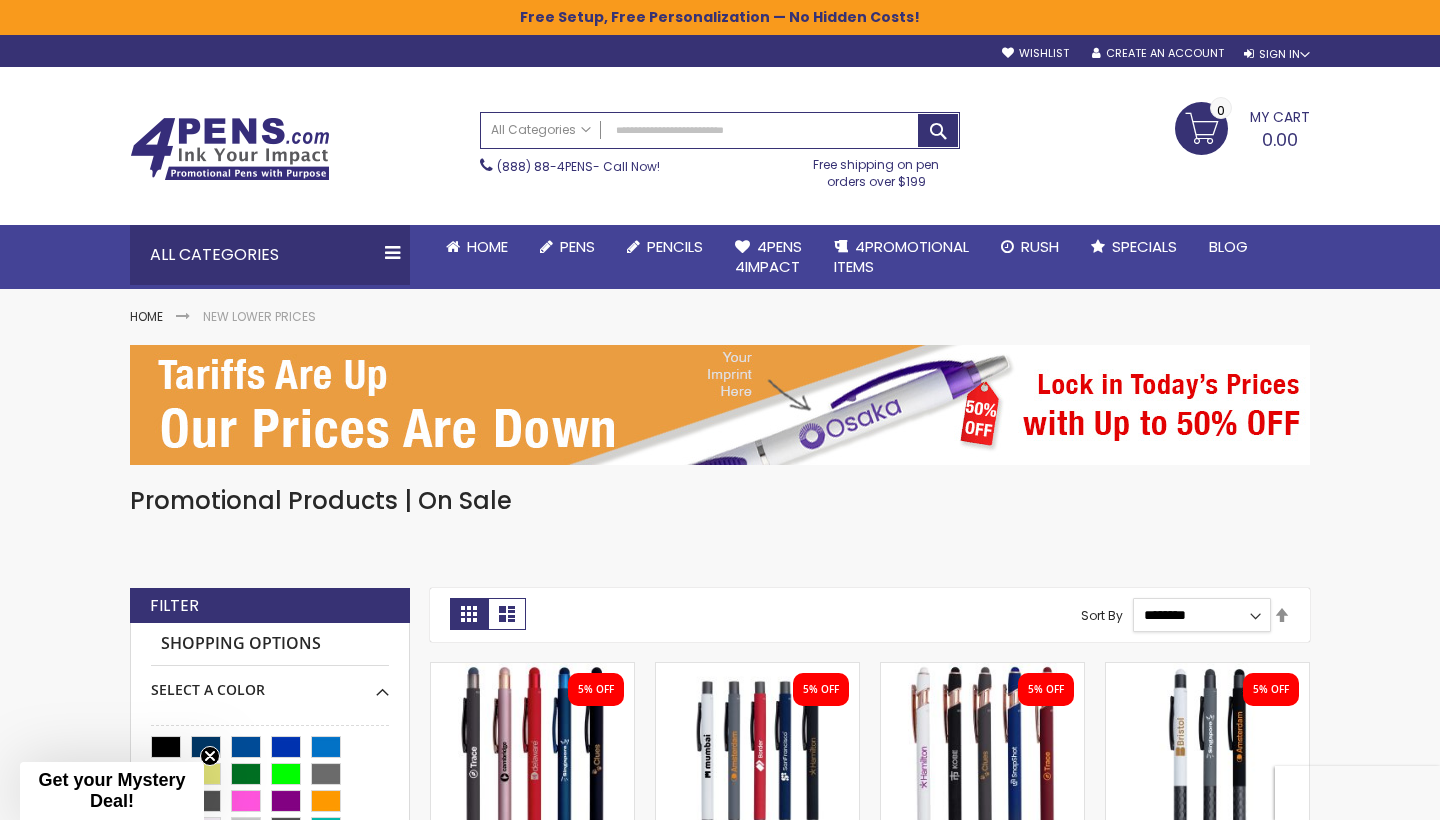 select on "*****" 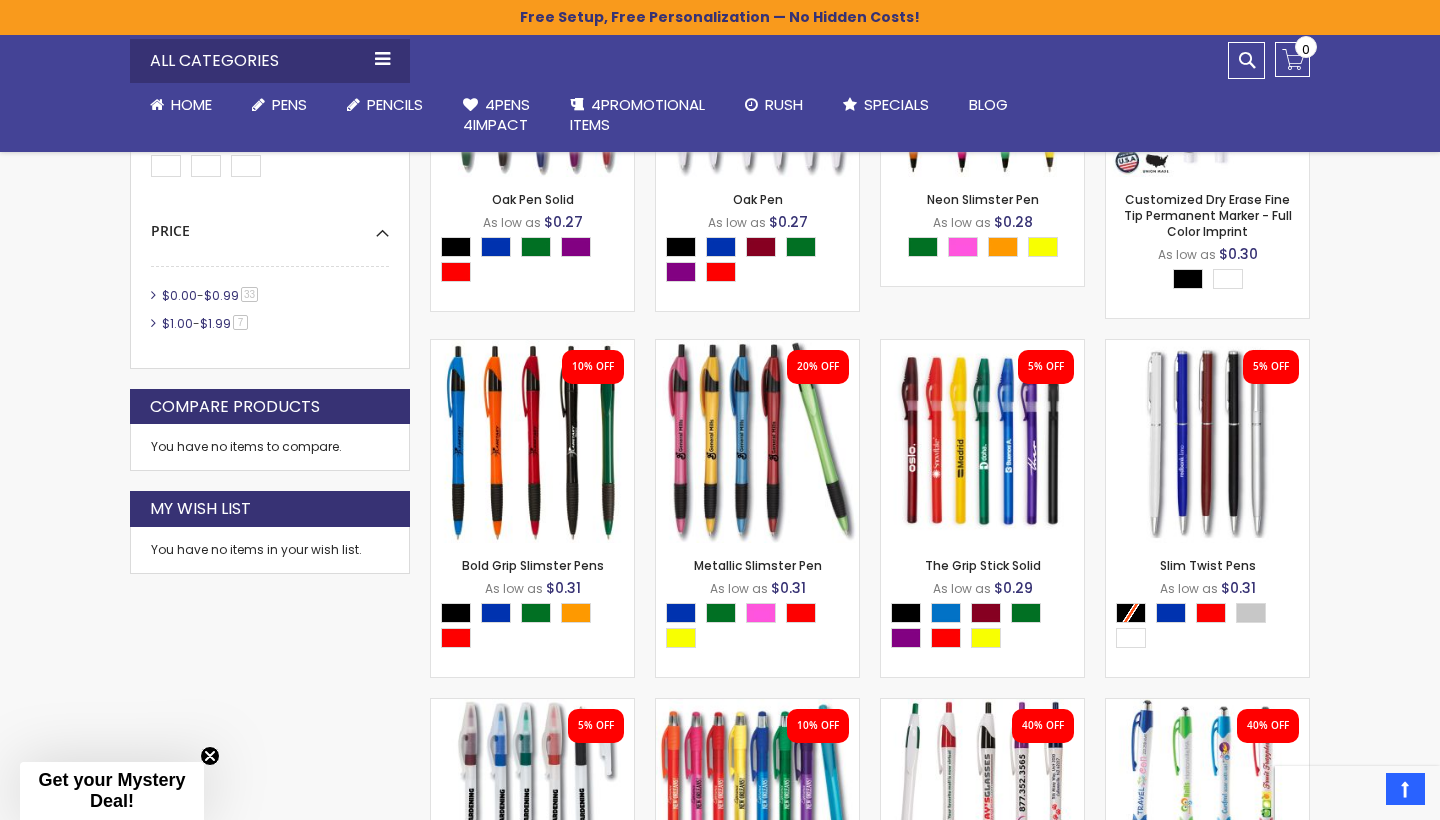 scroll, scrollTop: 688, scrollLeft: 0, axis: vertical 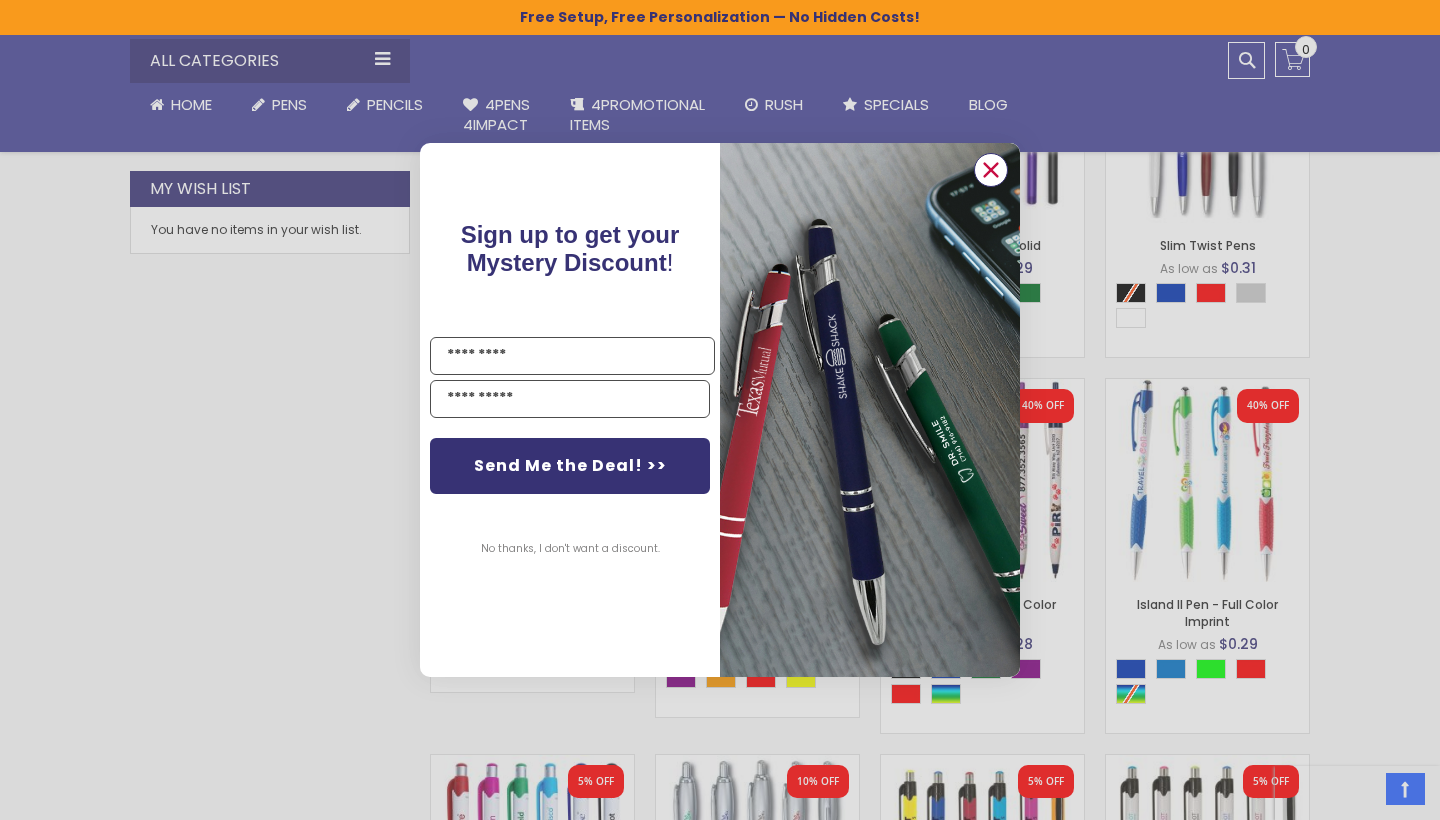 click 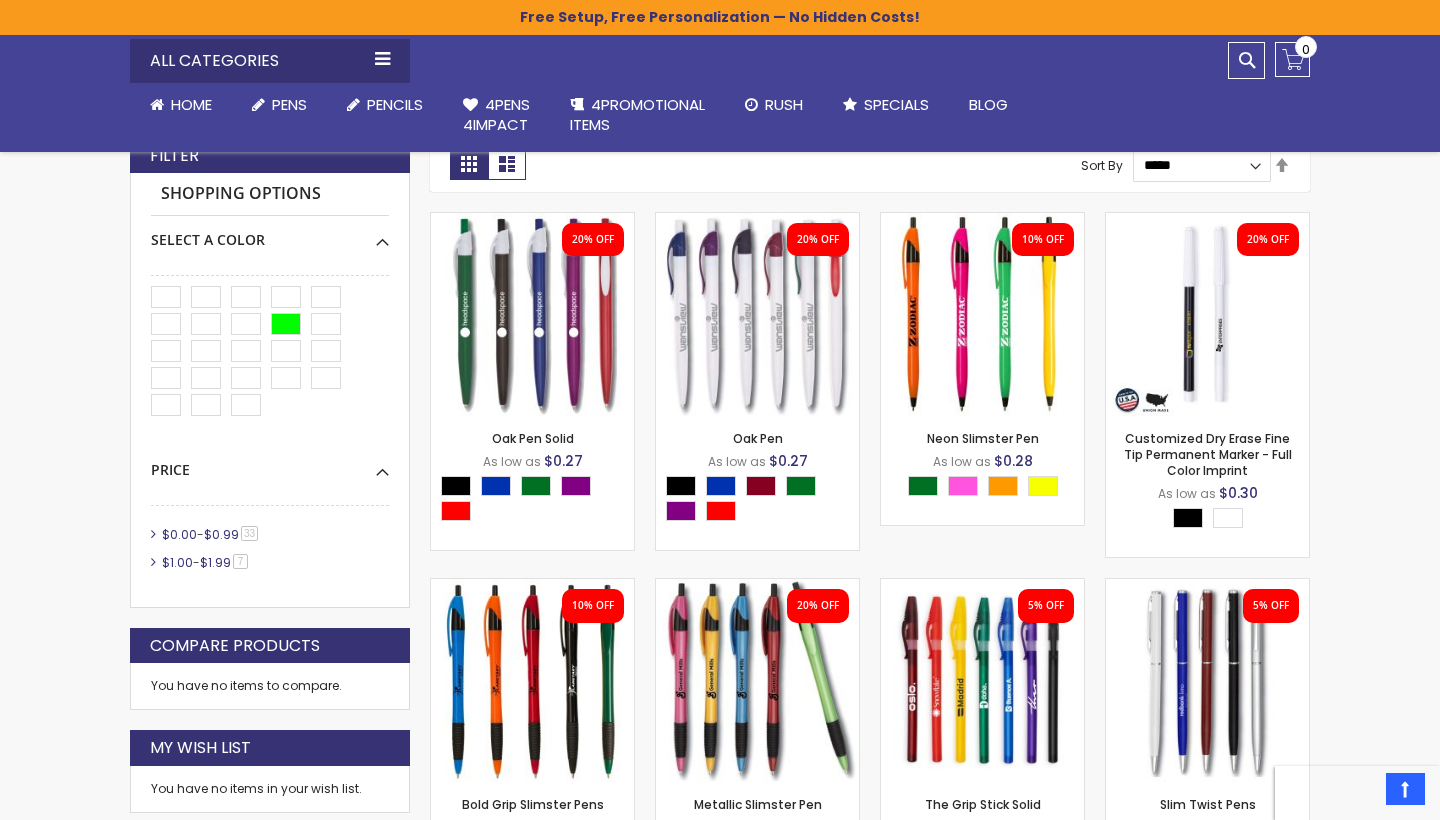 scroll, scrollTop: 456, scrollLeft: 0, axis: vertical 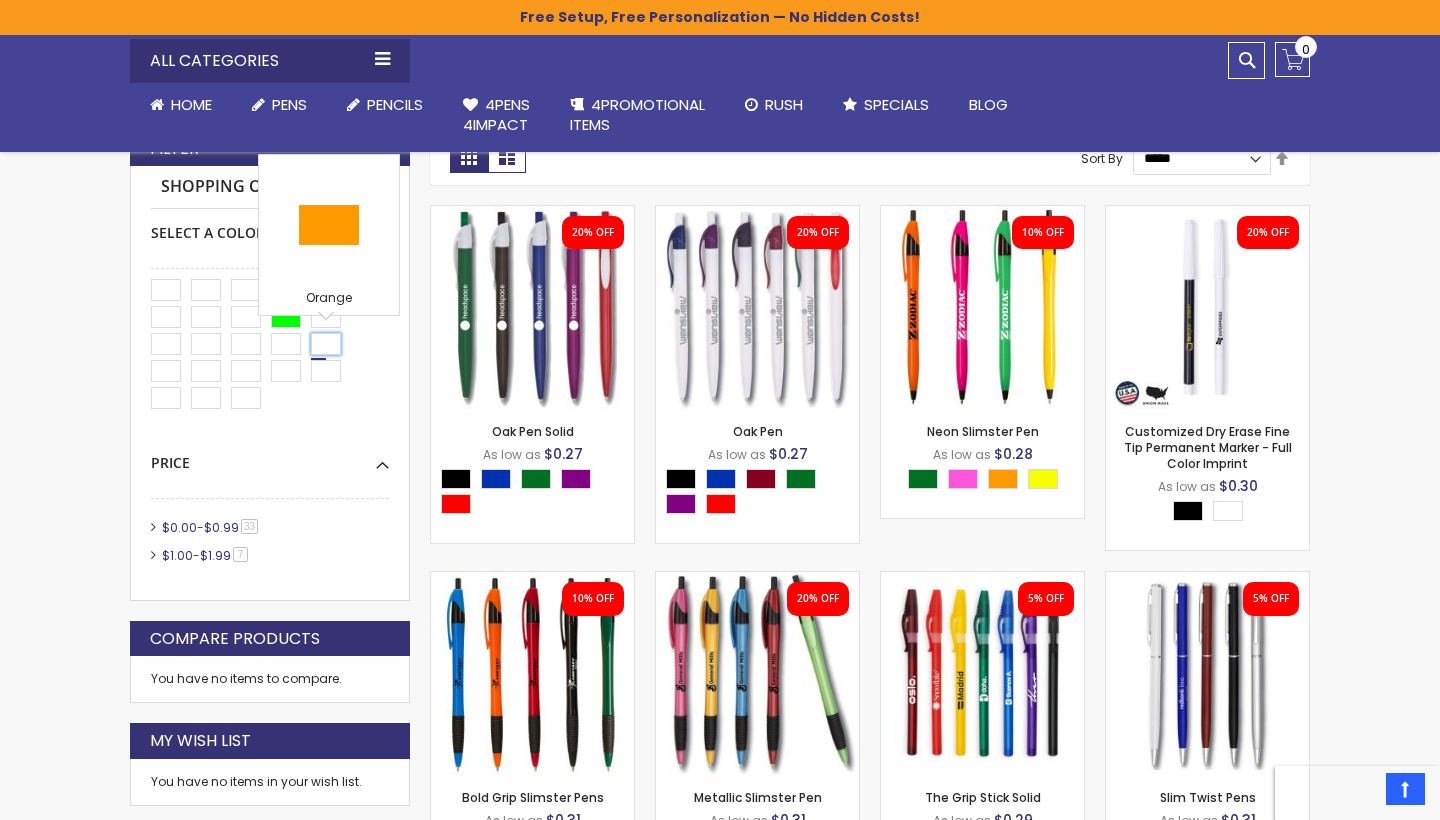 click at bounding box center [326, 344] 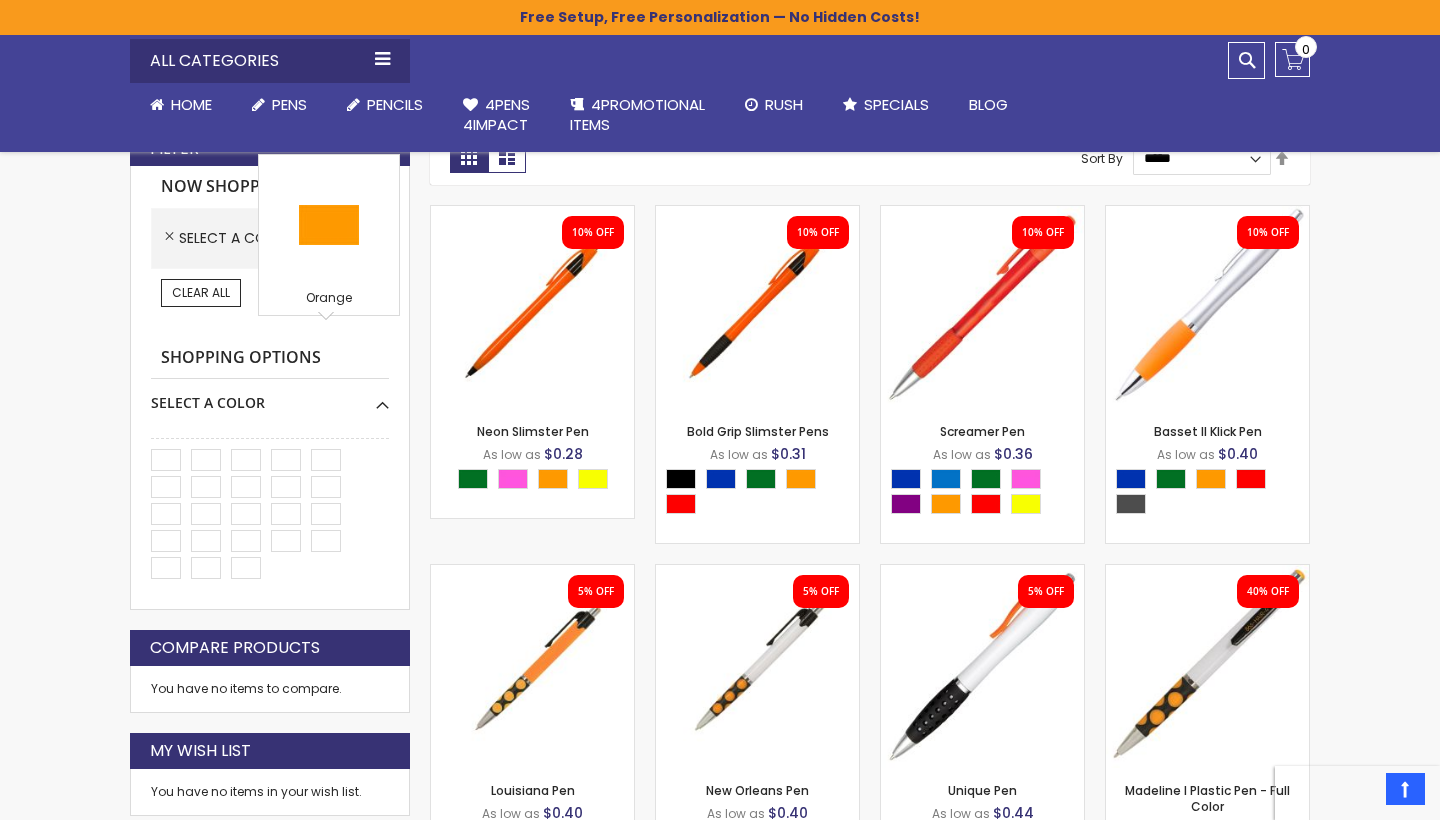 click on "Skip to Content
sample
Wishlist
Sign Out
Sign In
Sign In
Login
Forgot Your Password?
Create an Account
My Account
Toggle Nav
Search
All Categories
Pens" at bounding box center (720, 768) 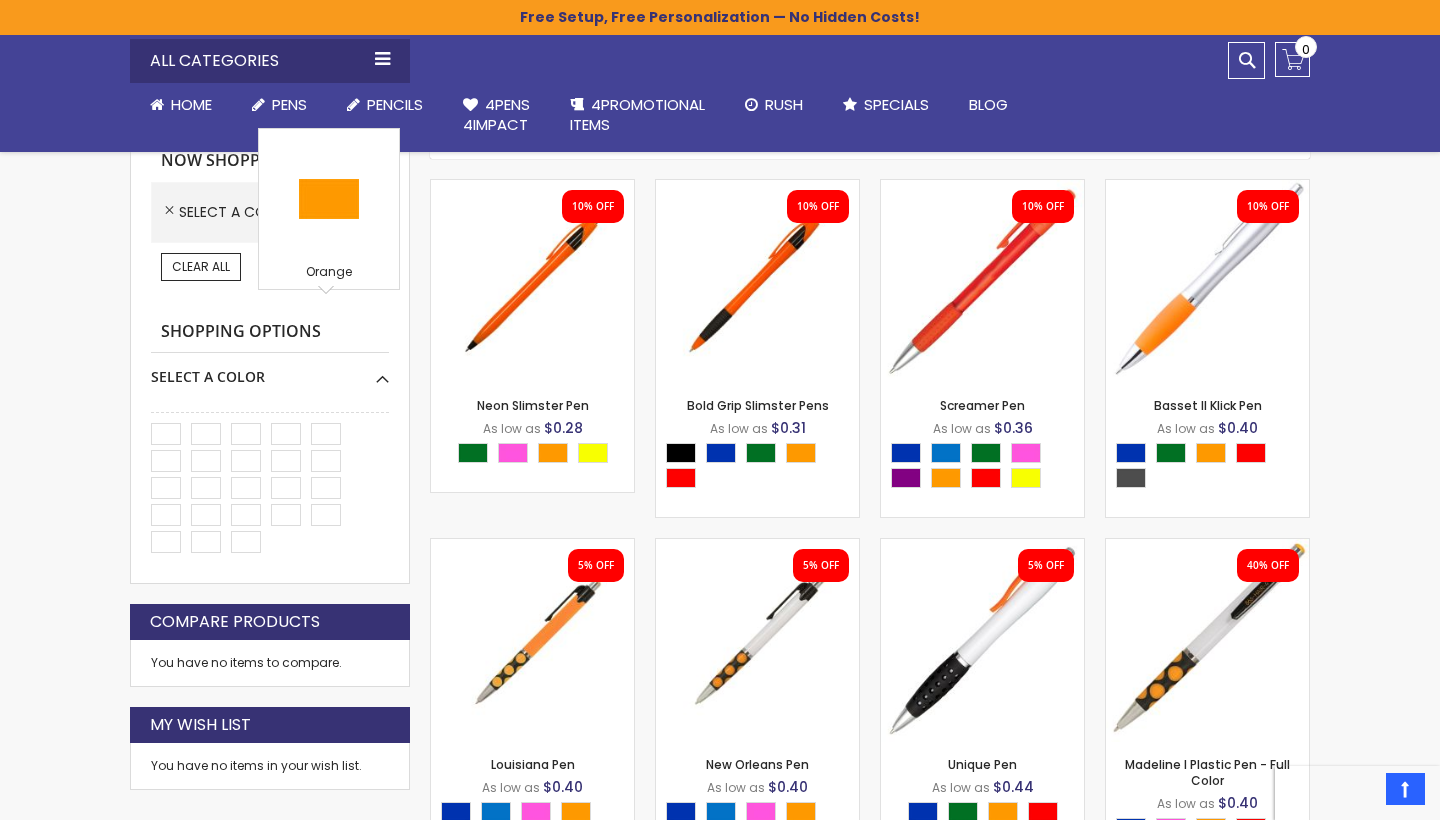 scroll, scrollTop: 483, scrollLeft: 0, axis: vertical 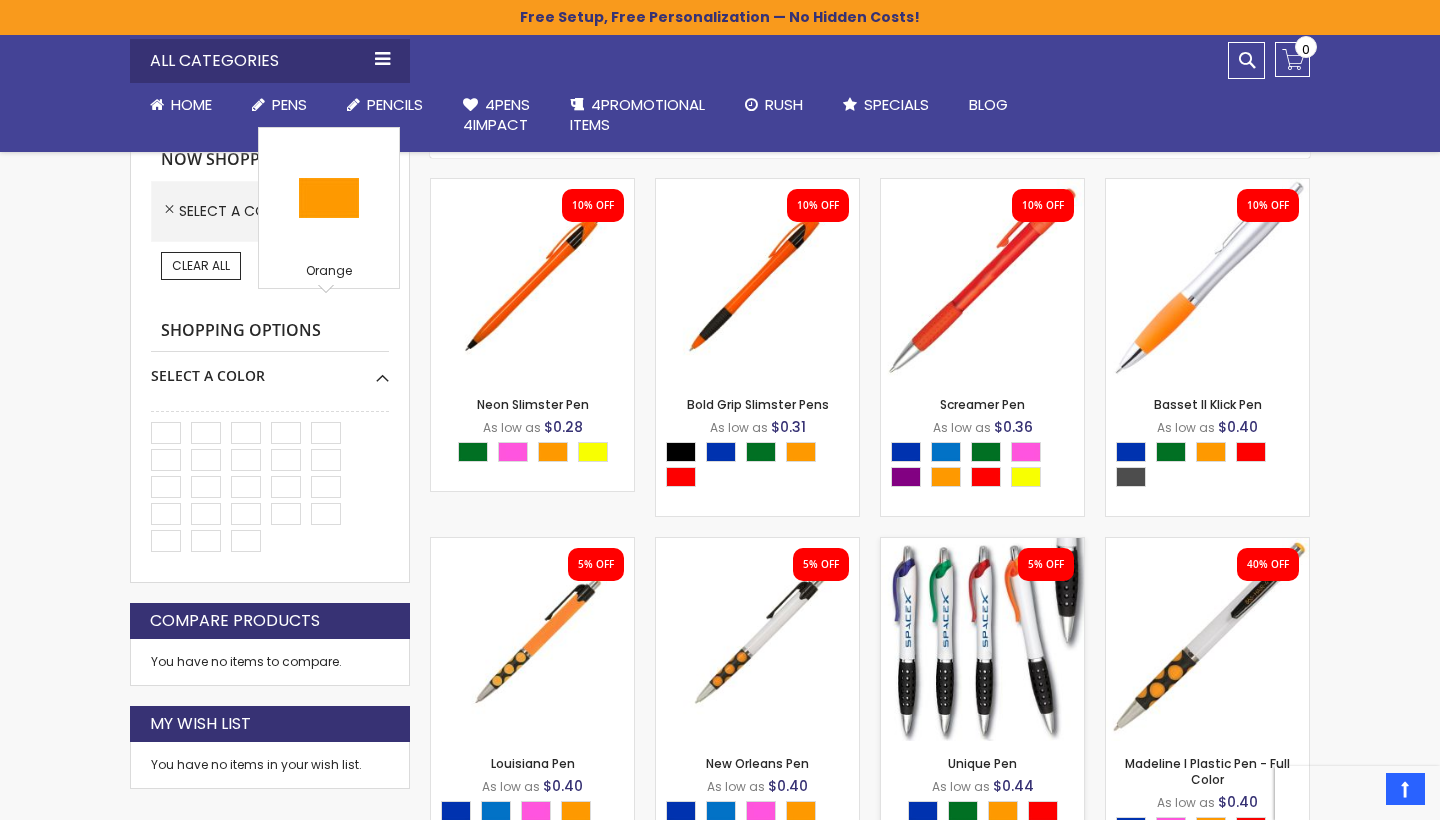 click on "-
***
+
Add to Cart" at bounding box center [982, 708] 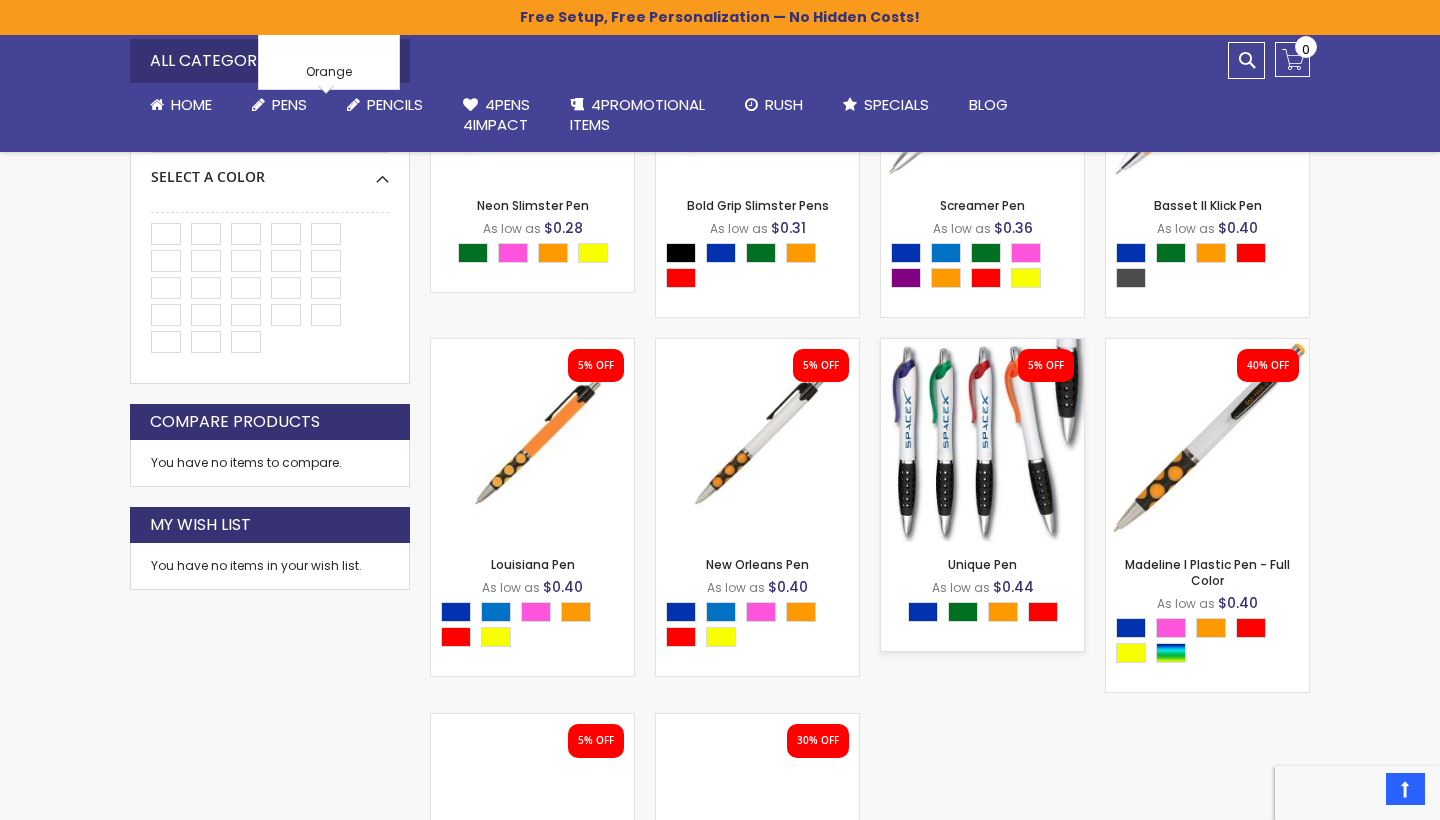 scroll, scrollTop: 705, scrollLeft: 0, axis: vertical 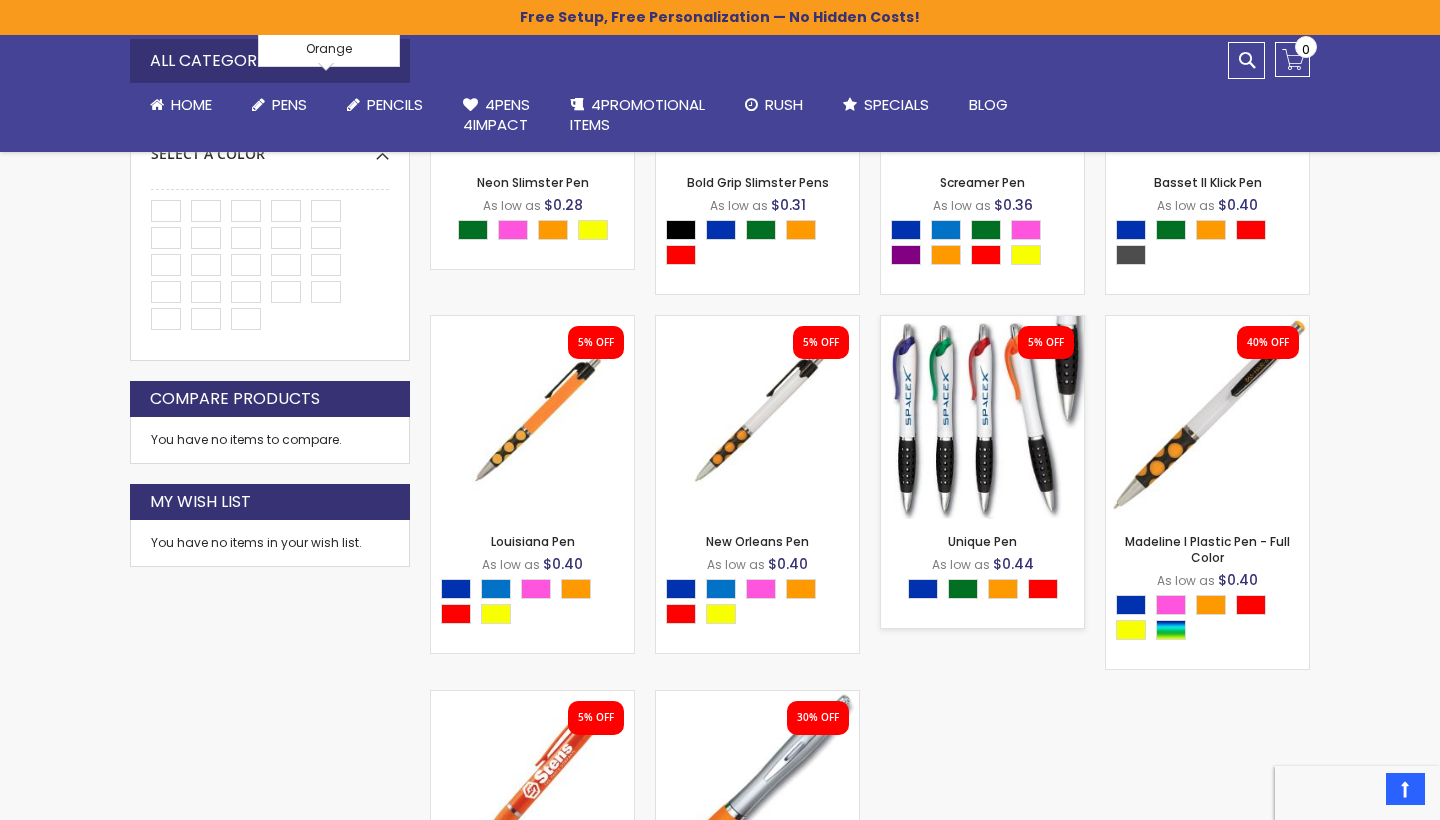 click at bounding box center (982, 417) 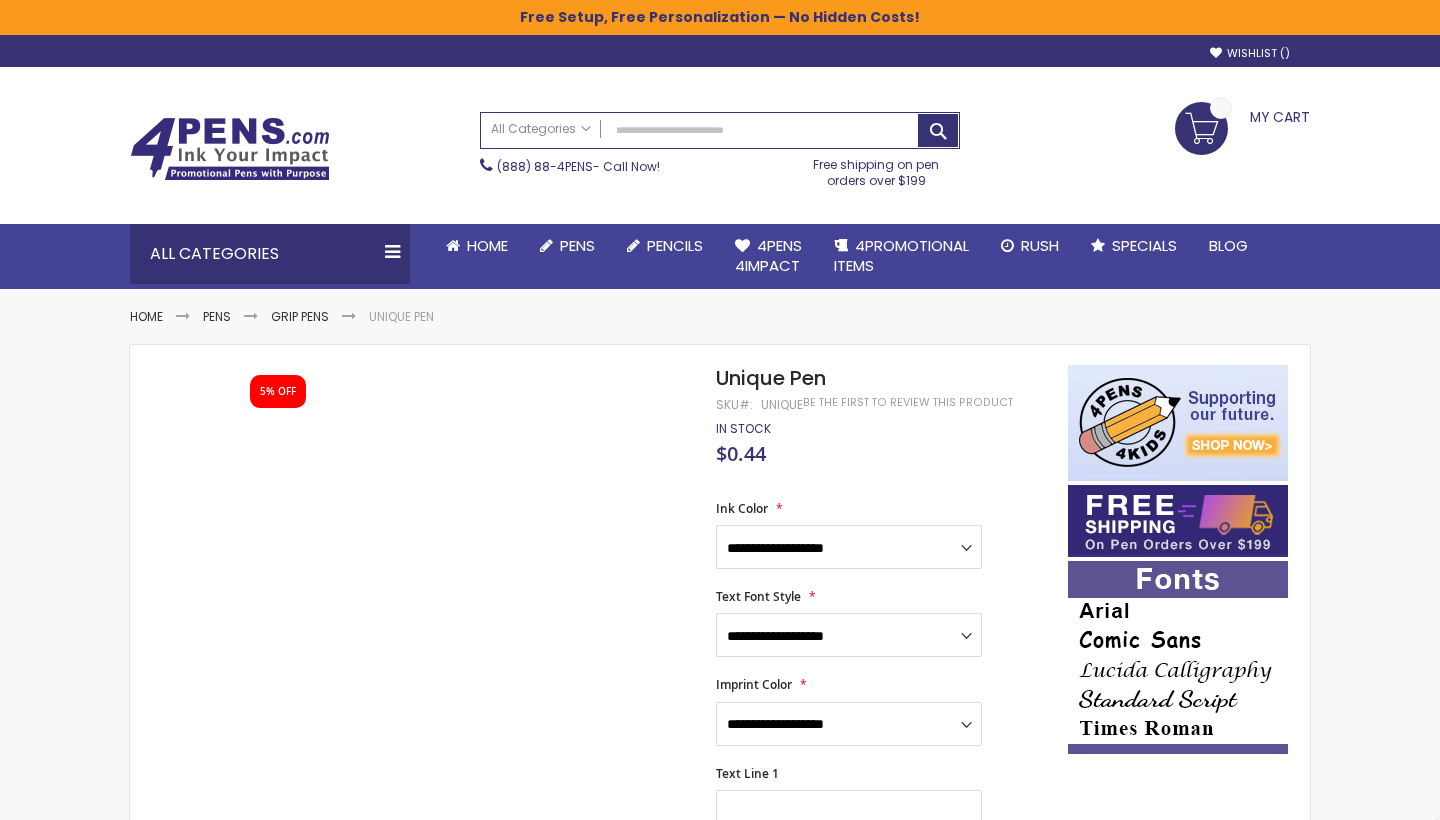 scroll, scrollTop: 0, scrollLeft: 0, axis: both 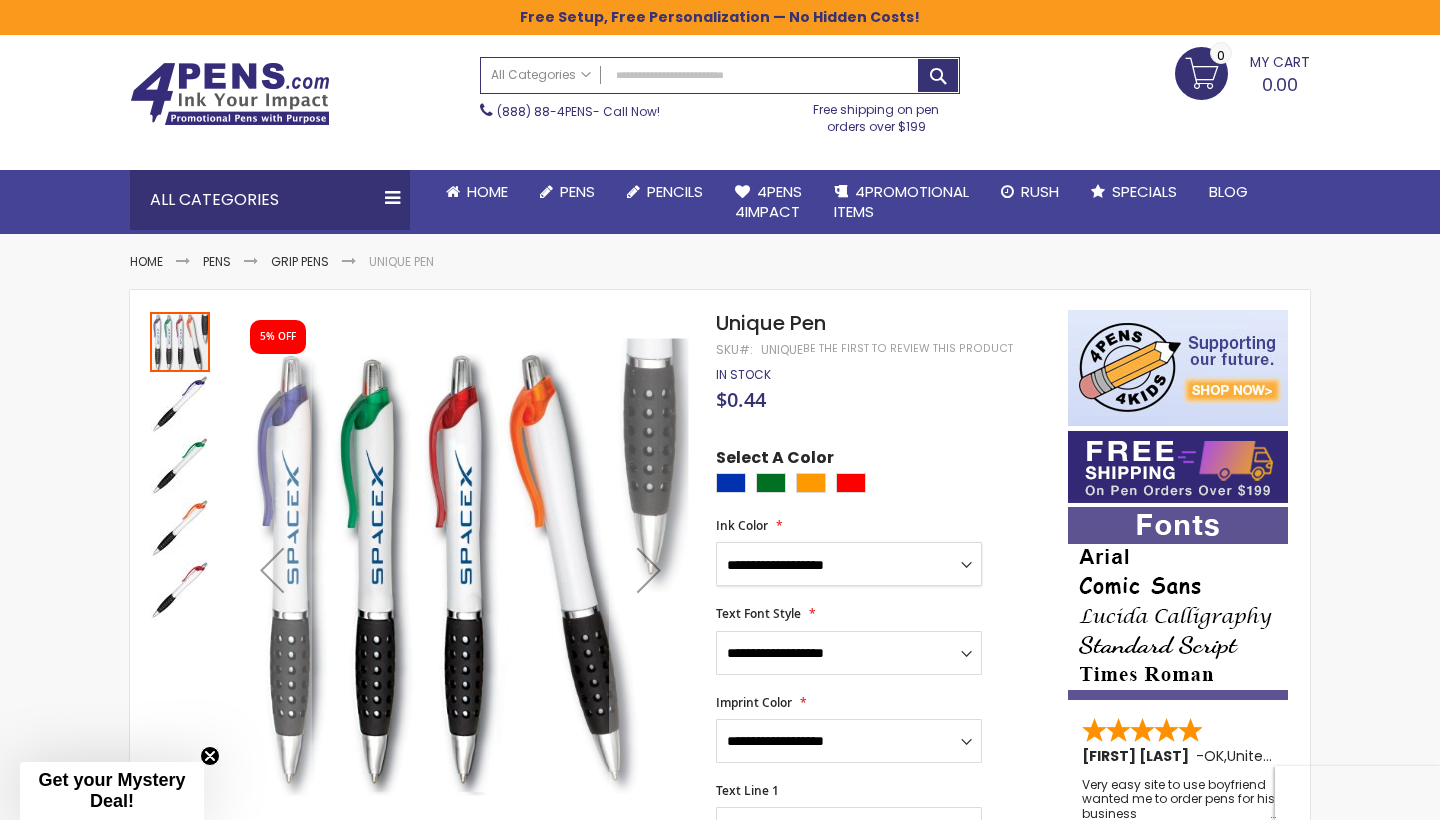 select on "****" 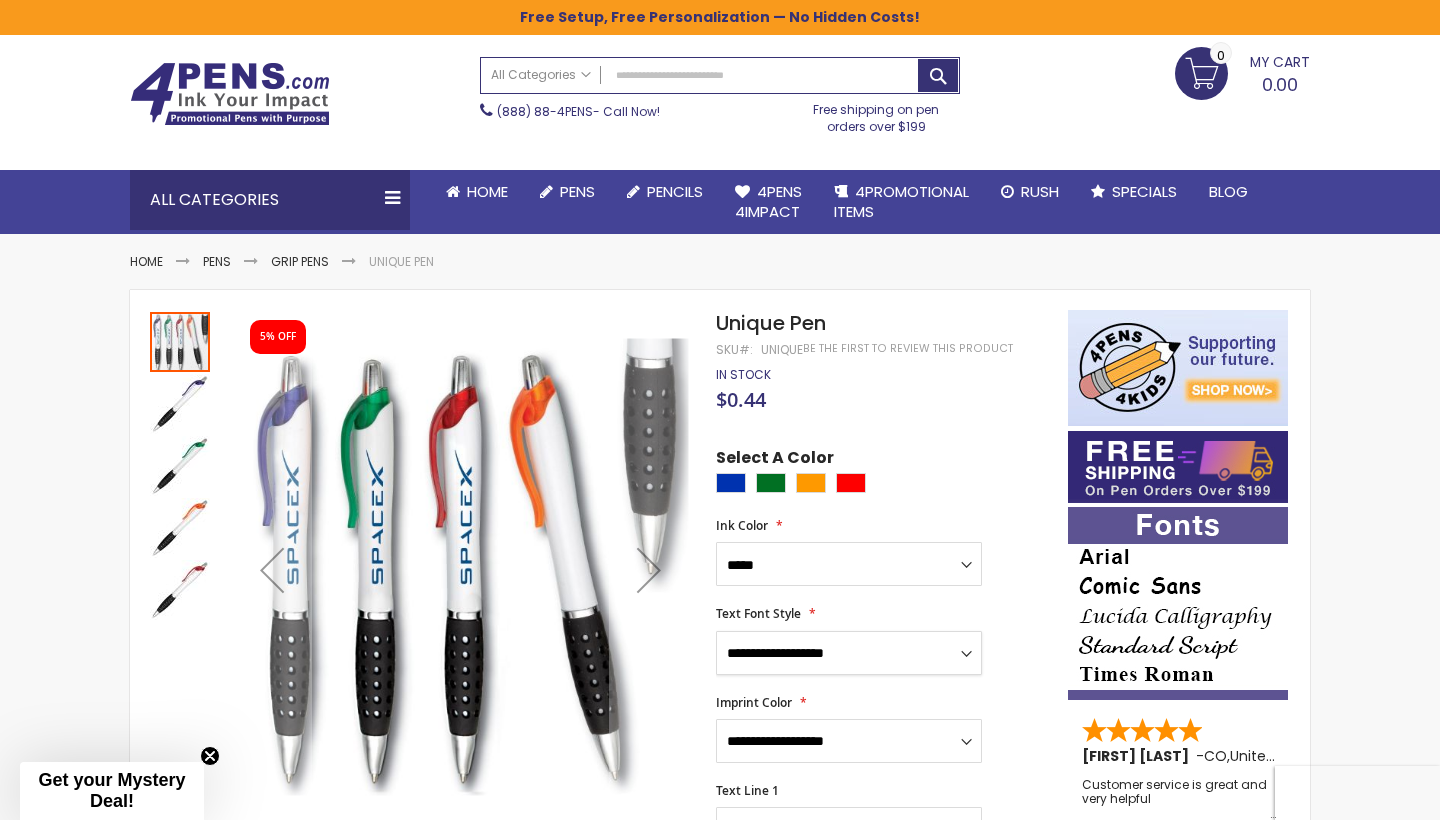 scroll, scrollTop: 78, scrollLeft: 0, axis: vertical 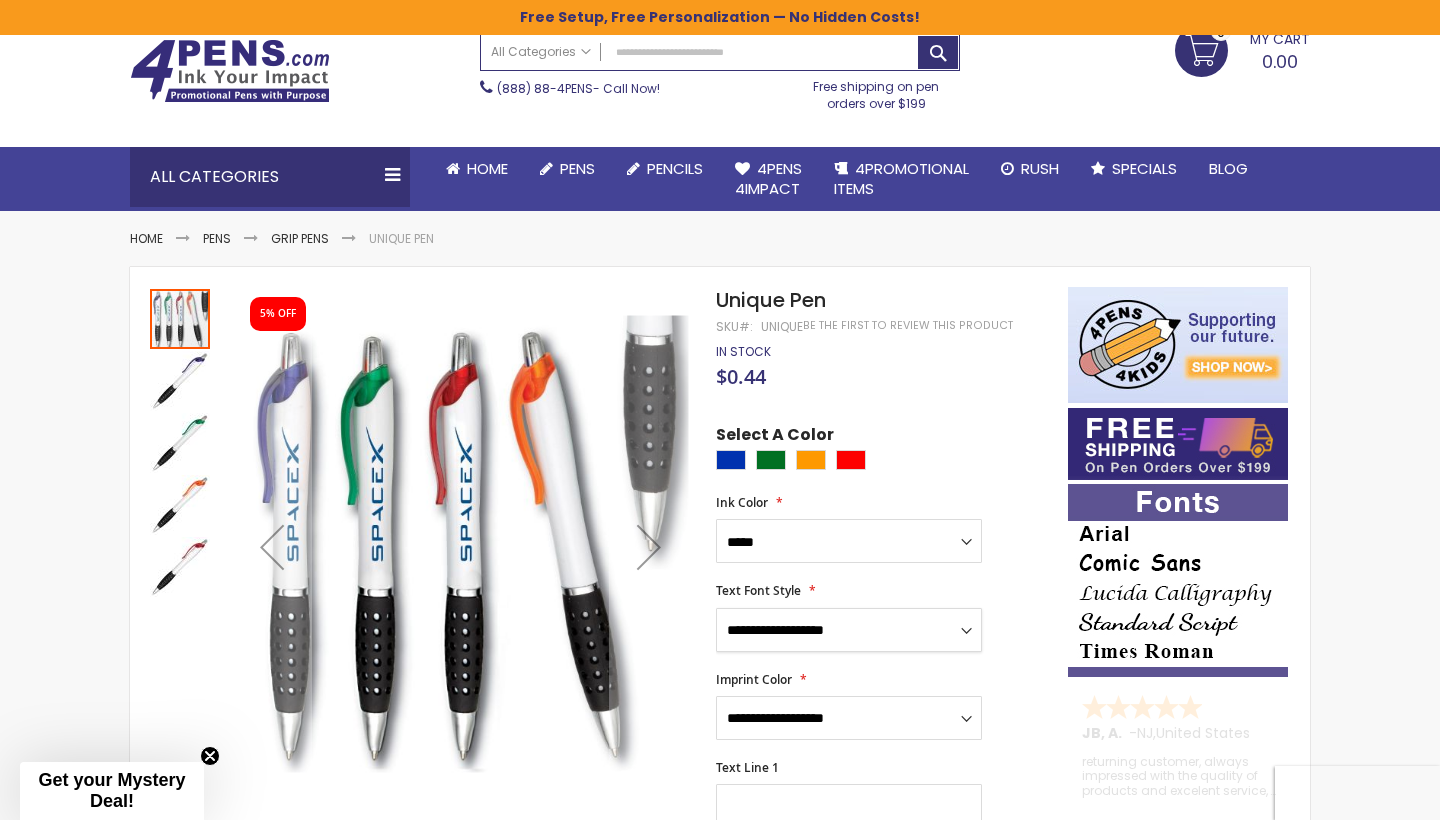 select on "****" 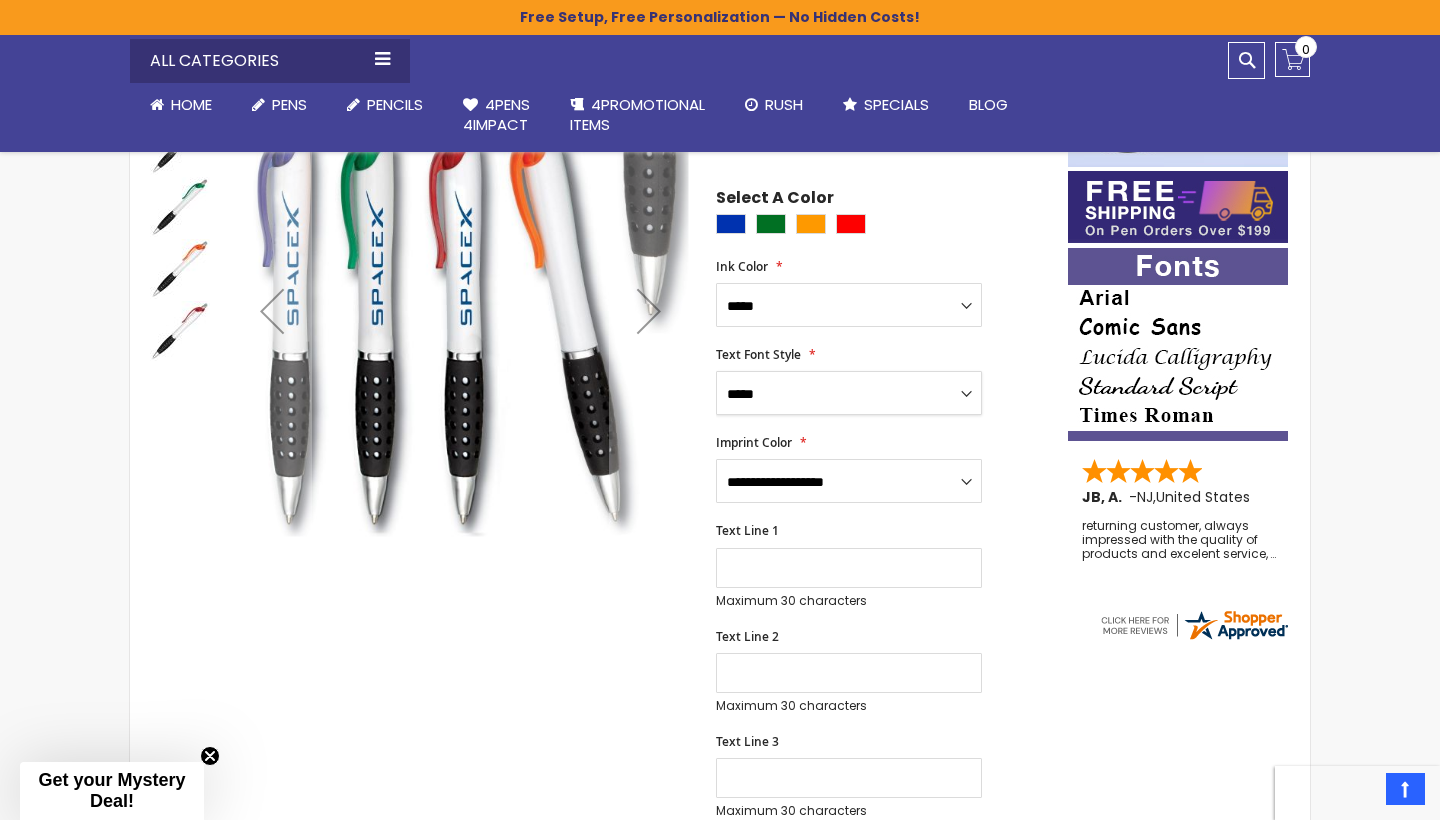 scroll, scrollTop: 329, scrollLeft: 0, axis: vertical 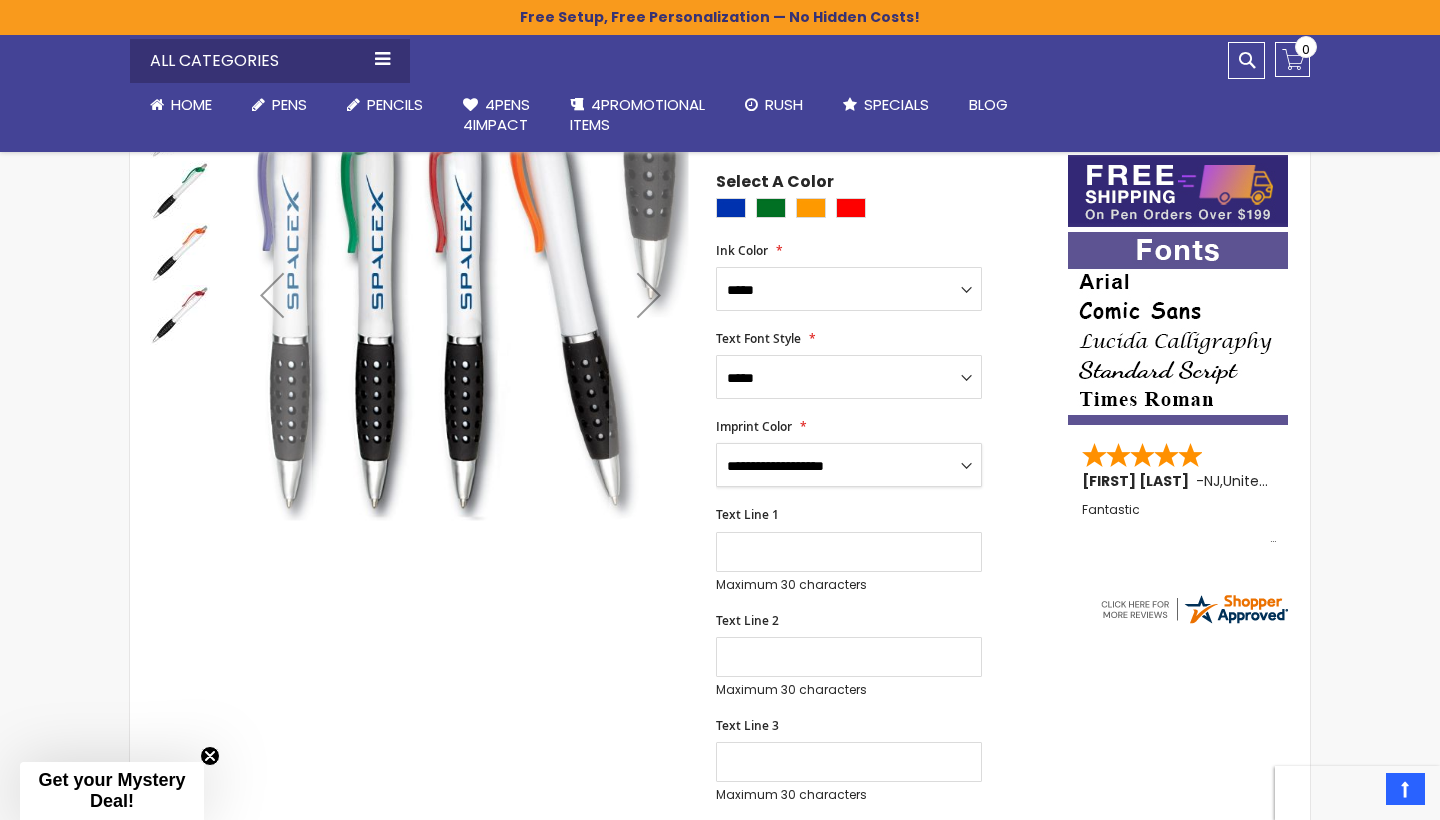 select on "****" 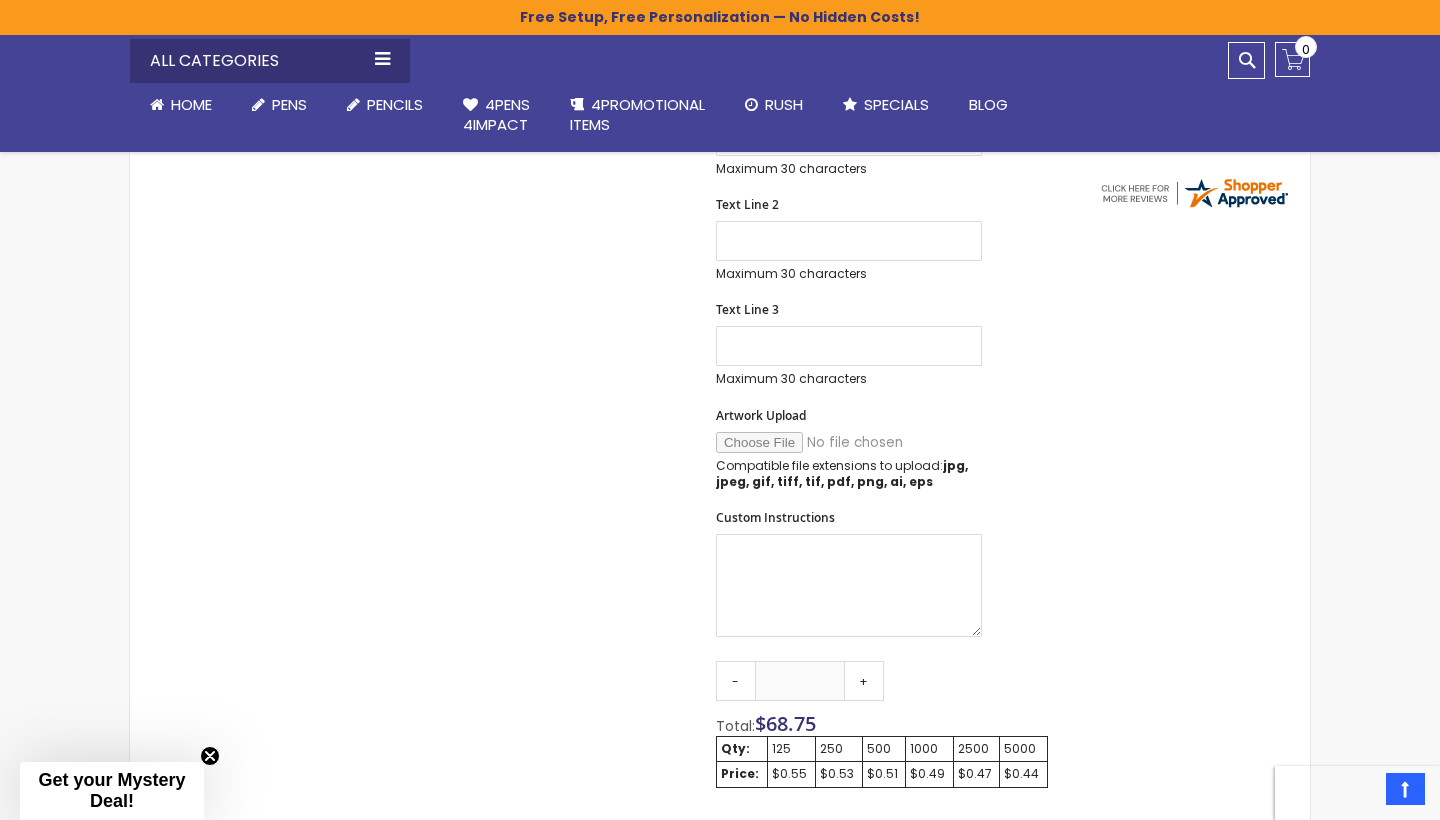 scroll, scrollTop: 748, scrollLeft: 0, axis: vertical 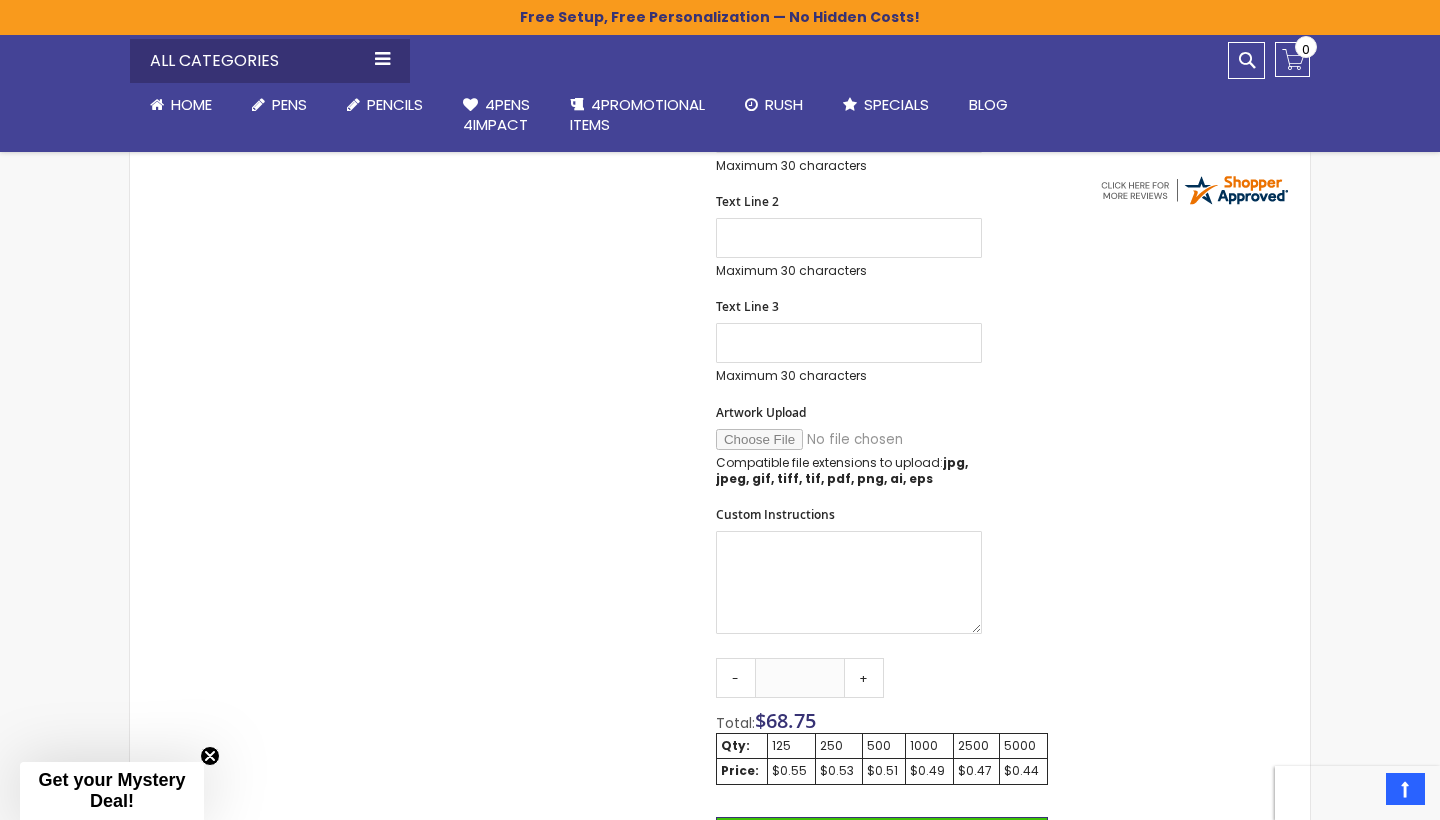 click on "Artwork Upload" at bounding box center (852, 439) 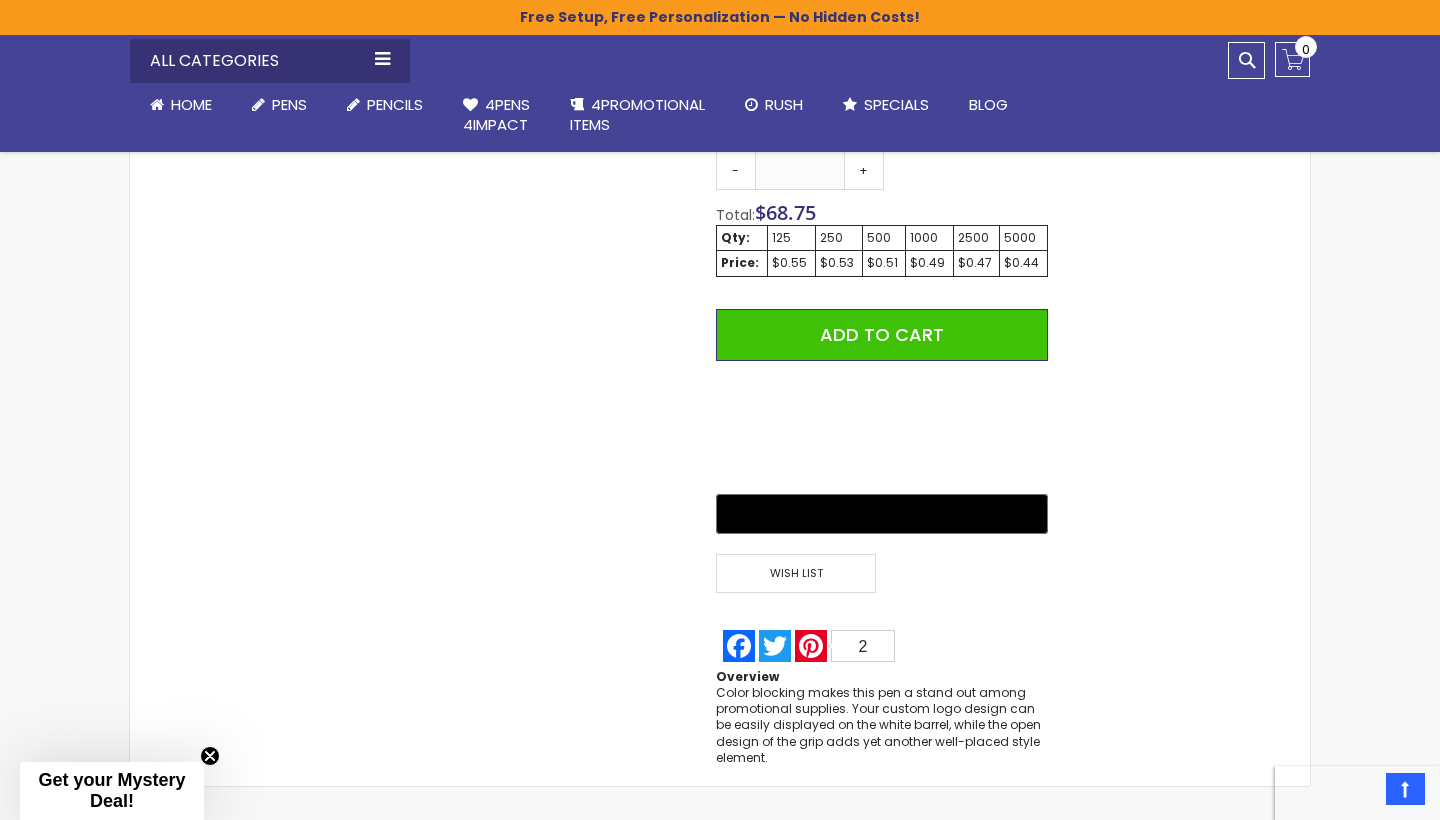 scroll, scrollTop: 1288, scrollLeft: 0, axis: vertical 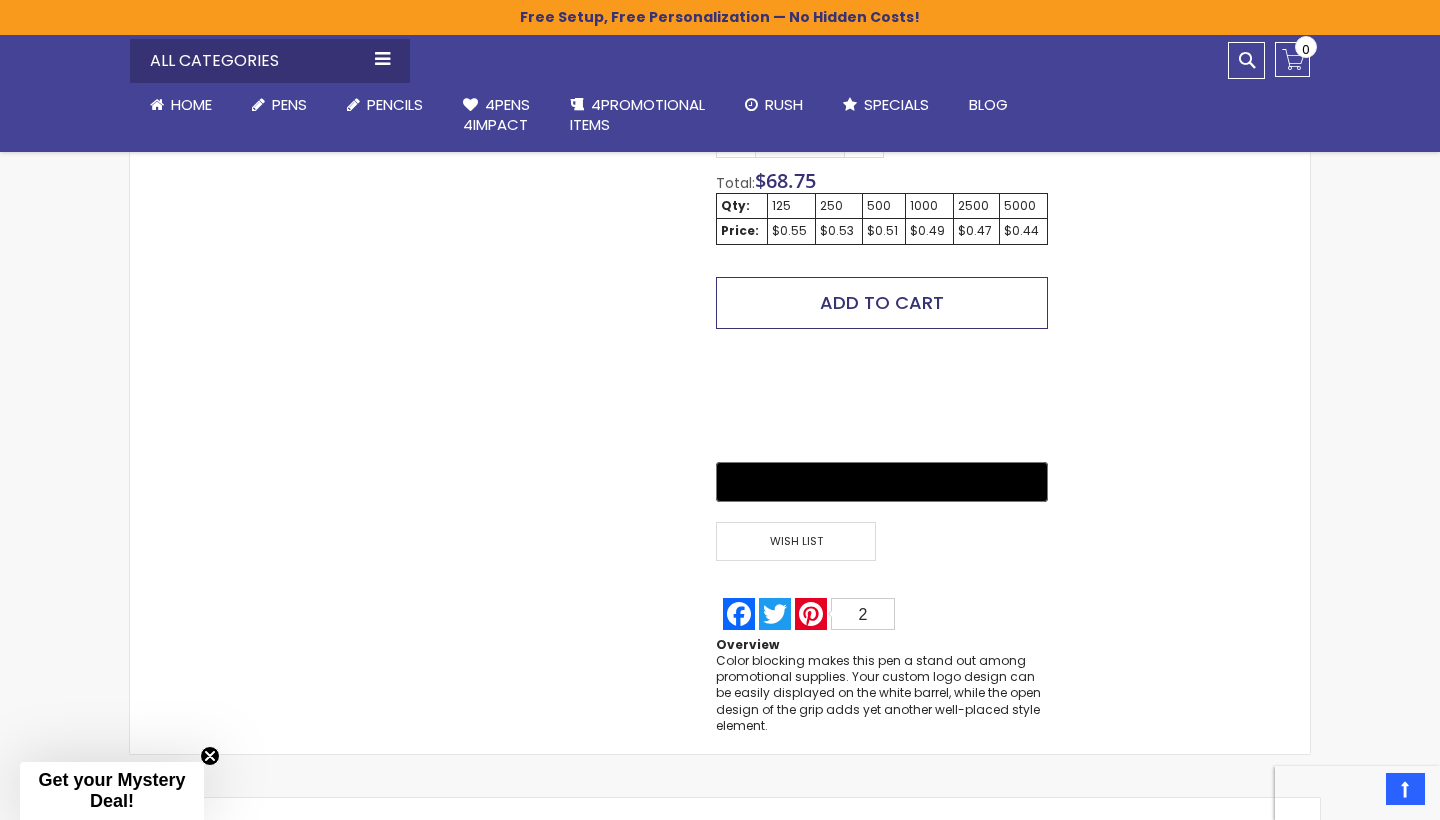 click on "Add to Cart" at bounding box center [882, 302] 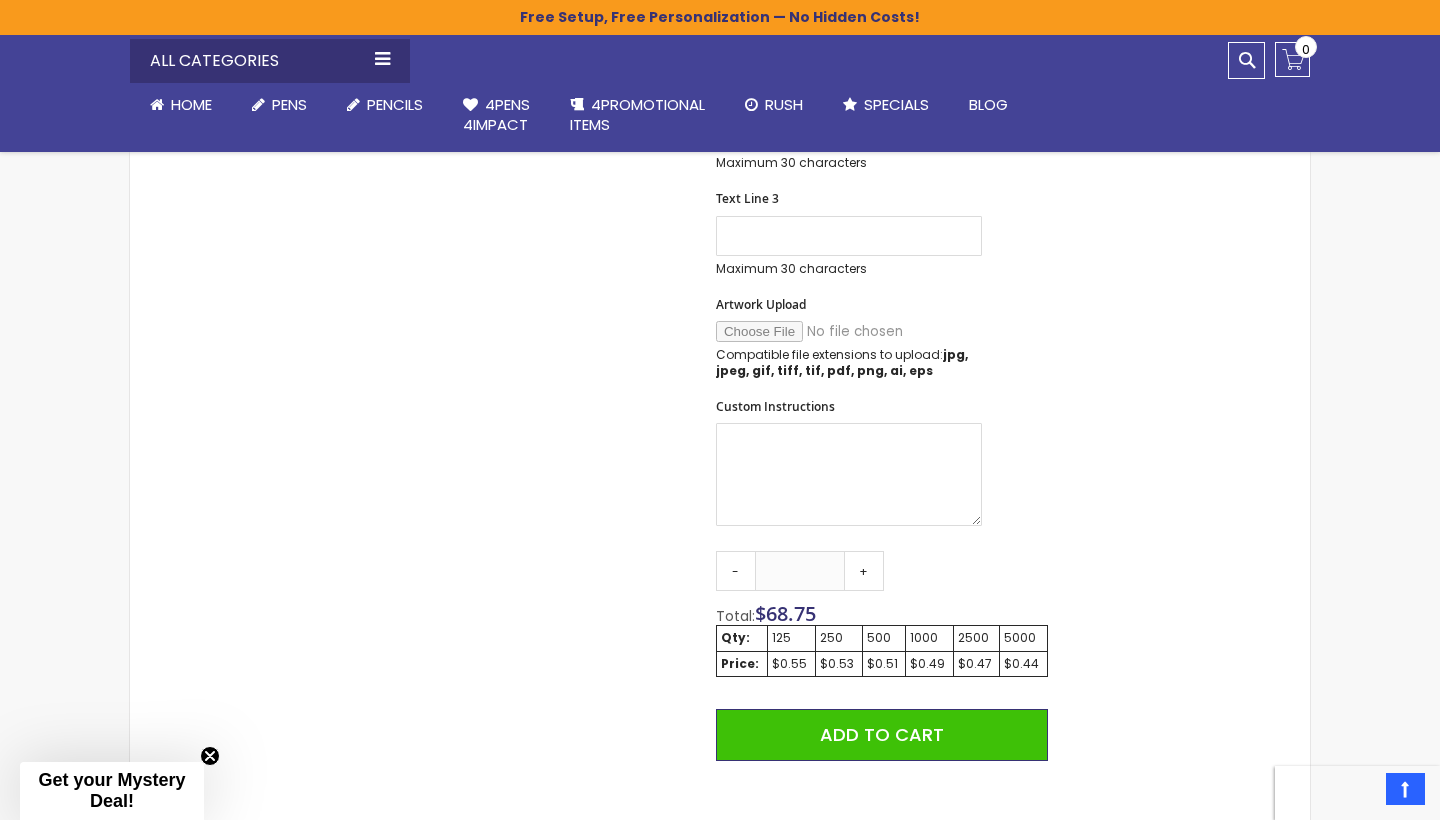 scroll, scrollTop: 902, scrollLeft: 0, axis: vertical 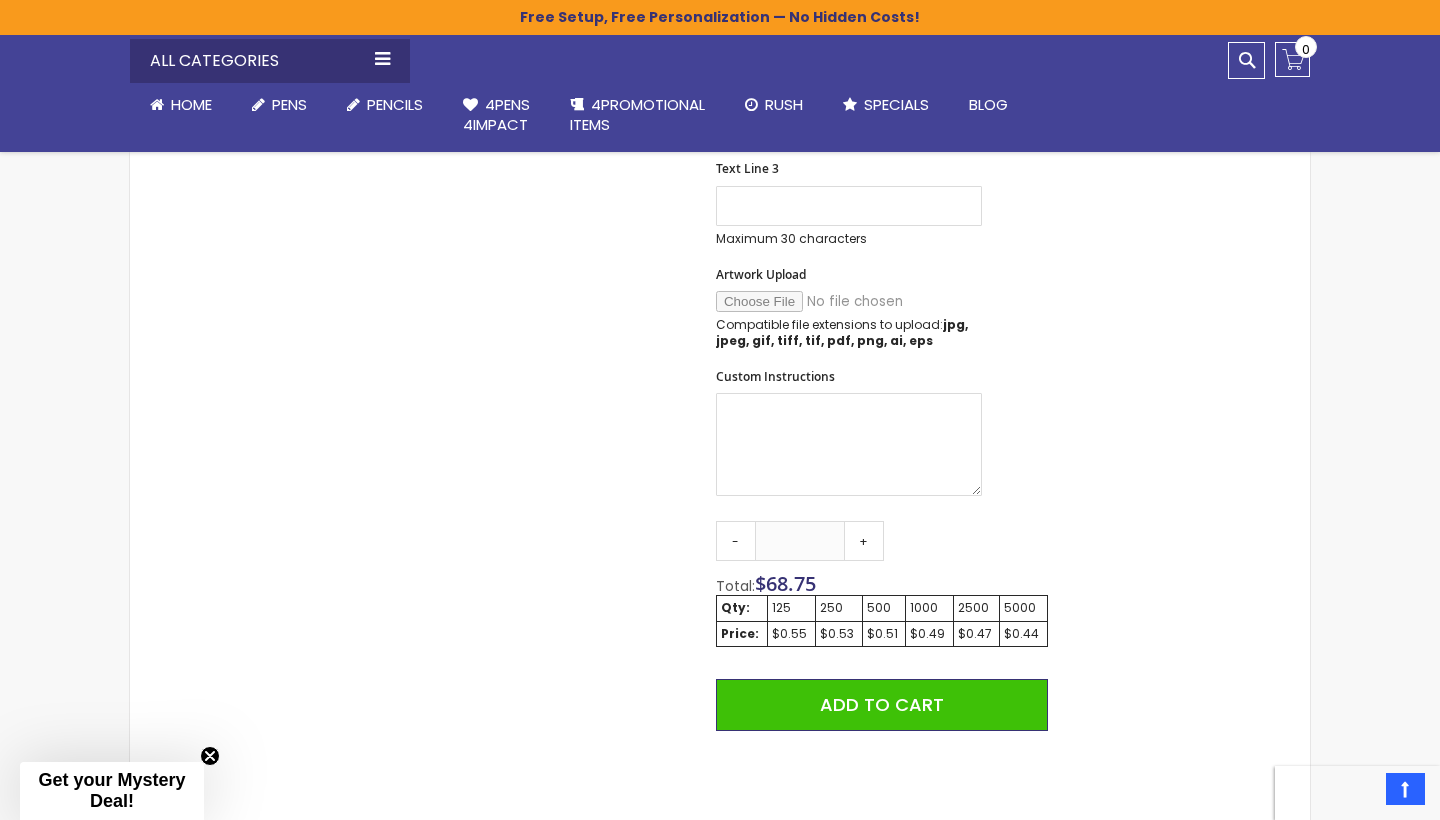 click on "125" at bounding box center (791, 608) 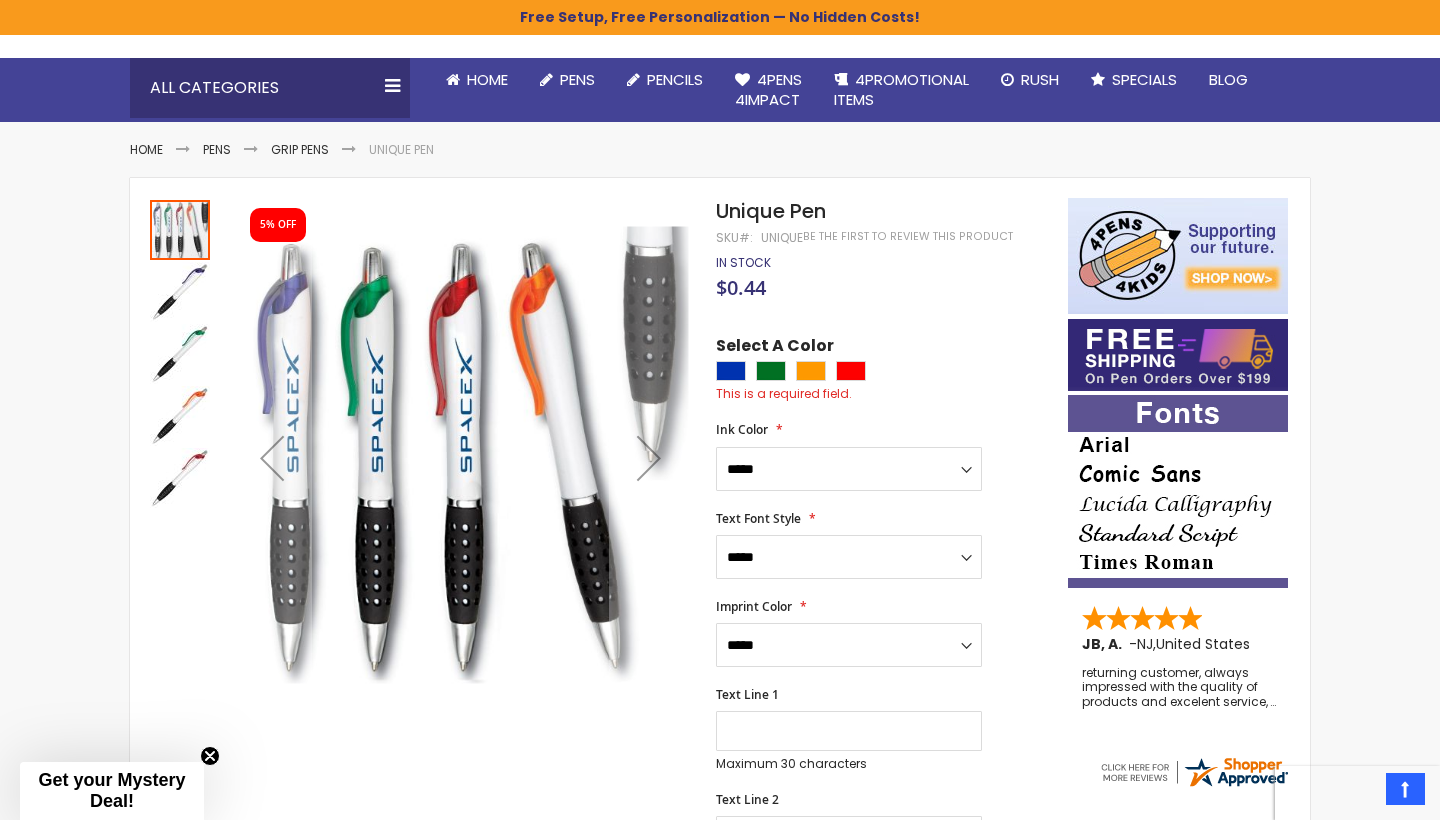 scroll, scrollTop: 165, scrollLeft: 0, axis: vertical 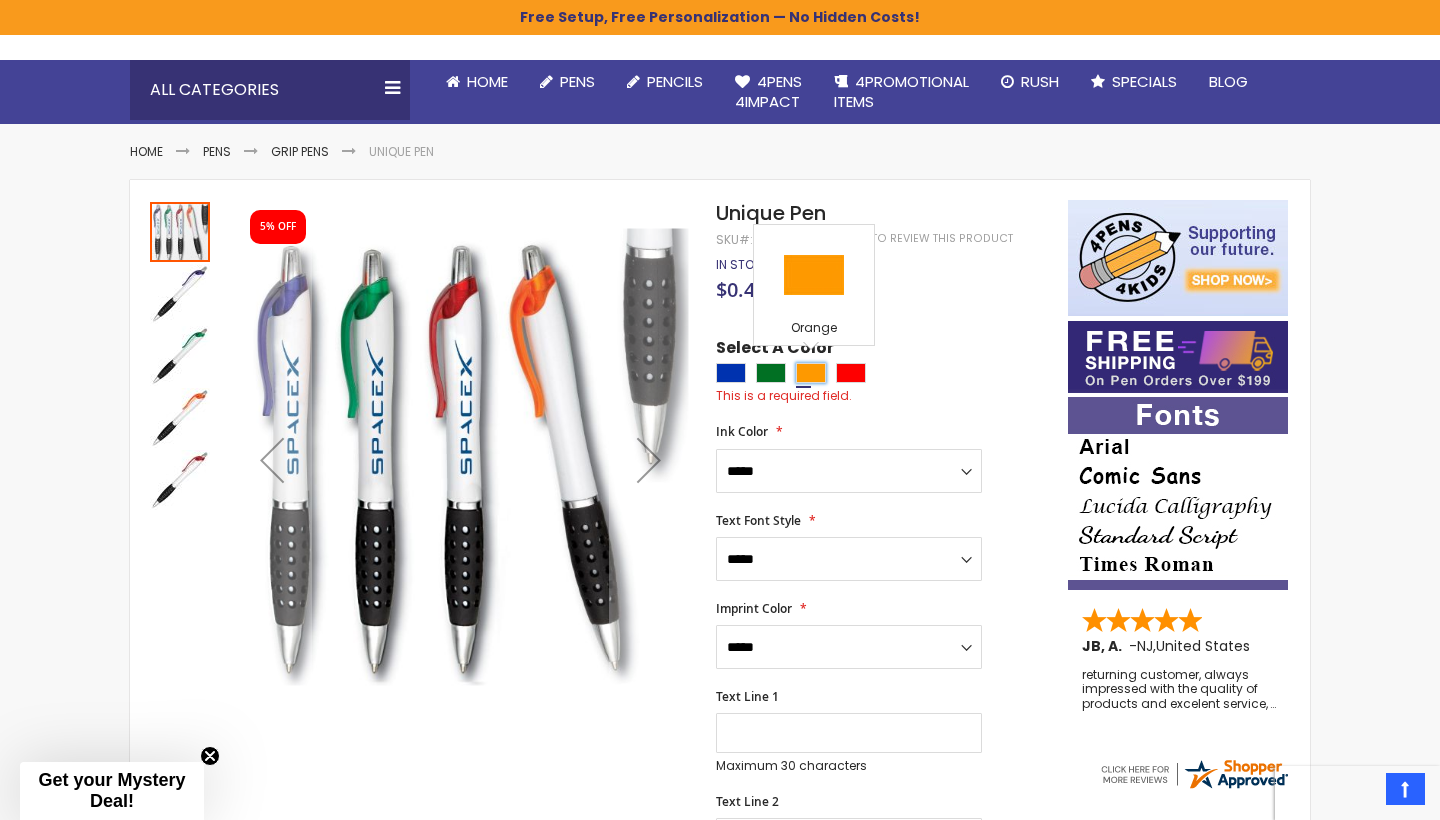 click at bounding box center [811, 373] 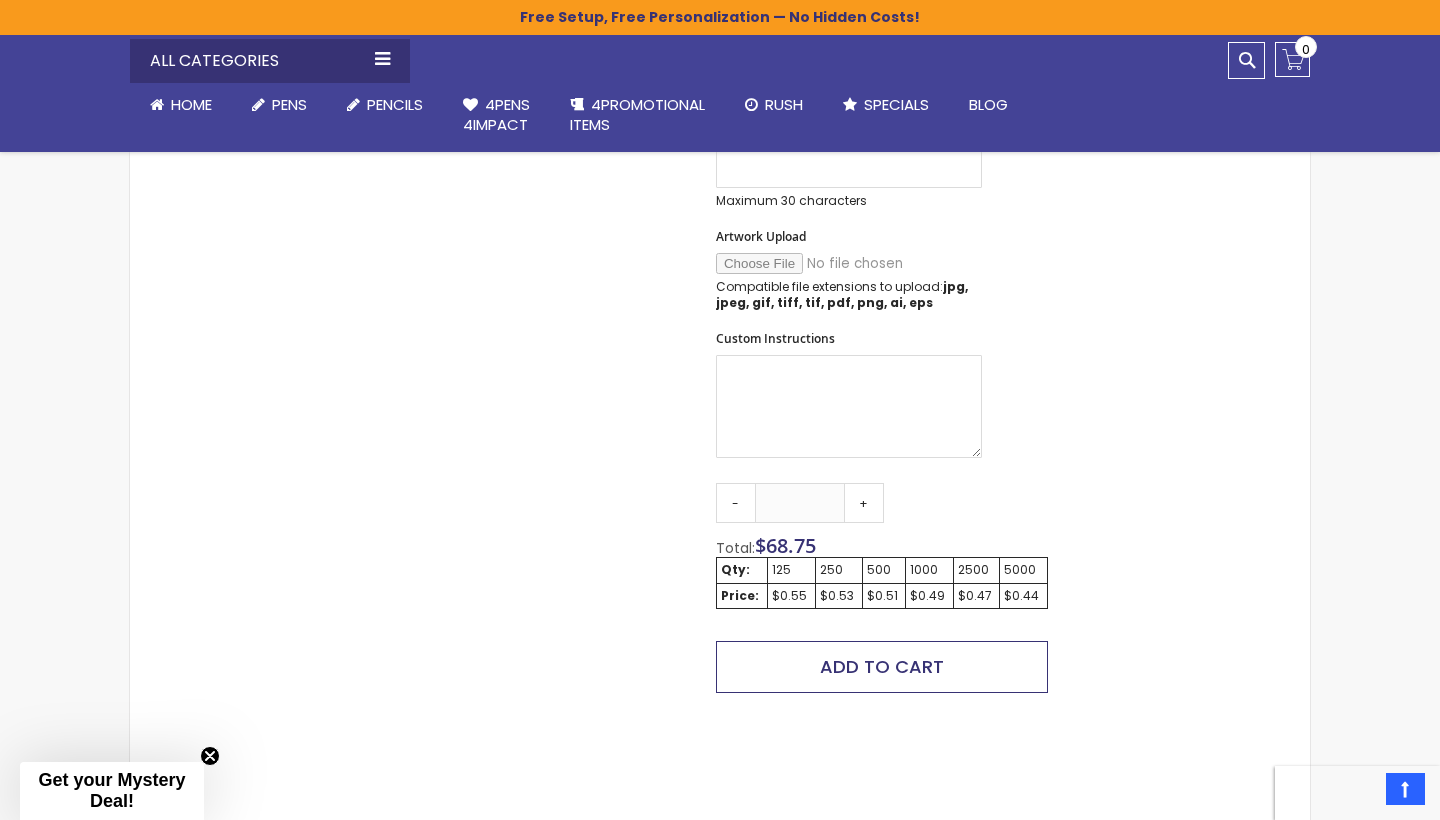 scroll, scrollTop: 949, scrollLeft: 0, axis: vertical 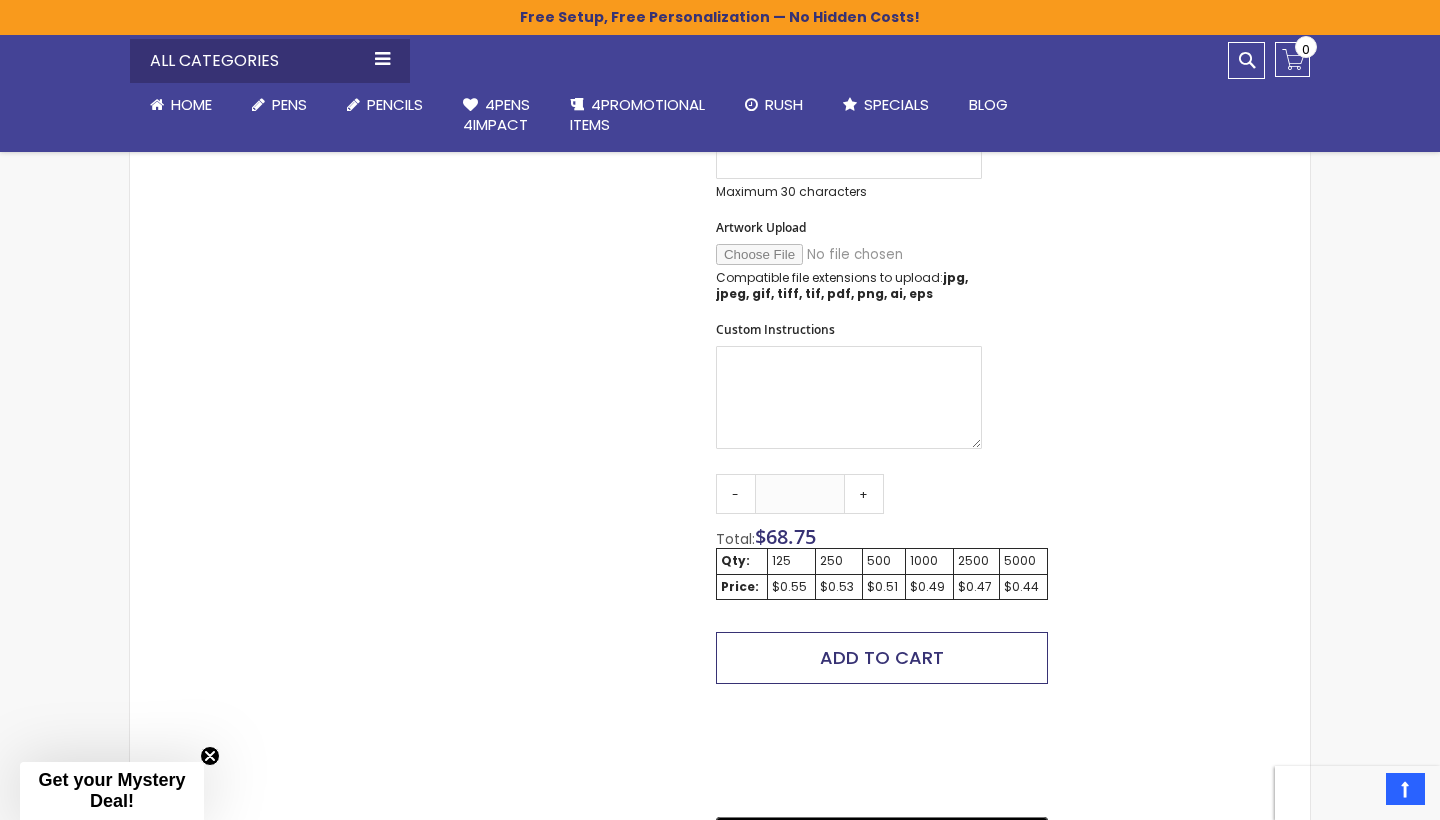 click on "Add to Cart" at bounding box center [882, 657] 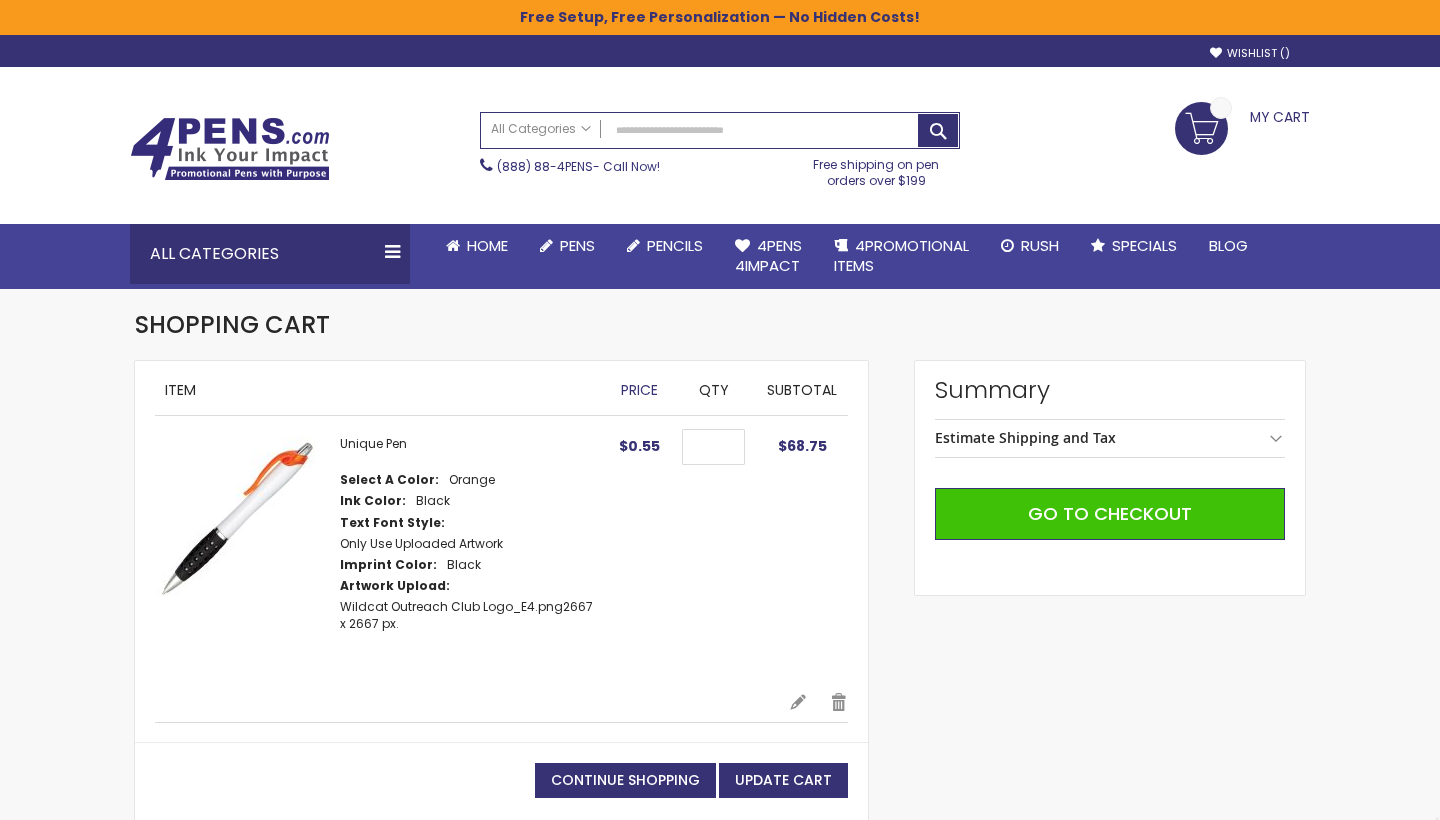 scroll, scrollTop: 0, scrollLeft: 0, axis: both 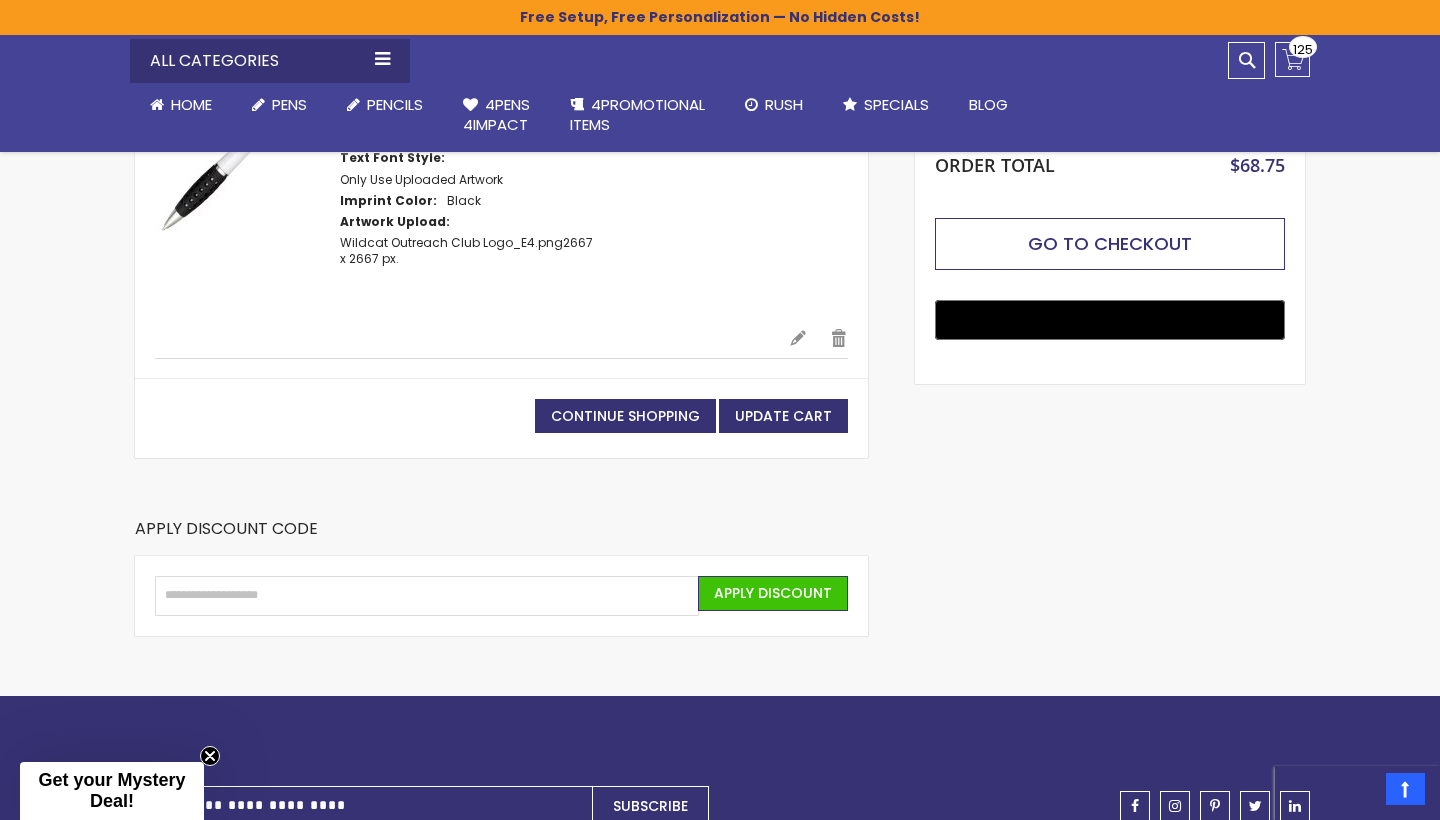 click on "Go to Checkout" at bounding box center [1110, 243] 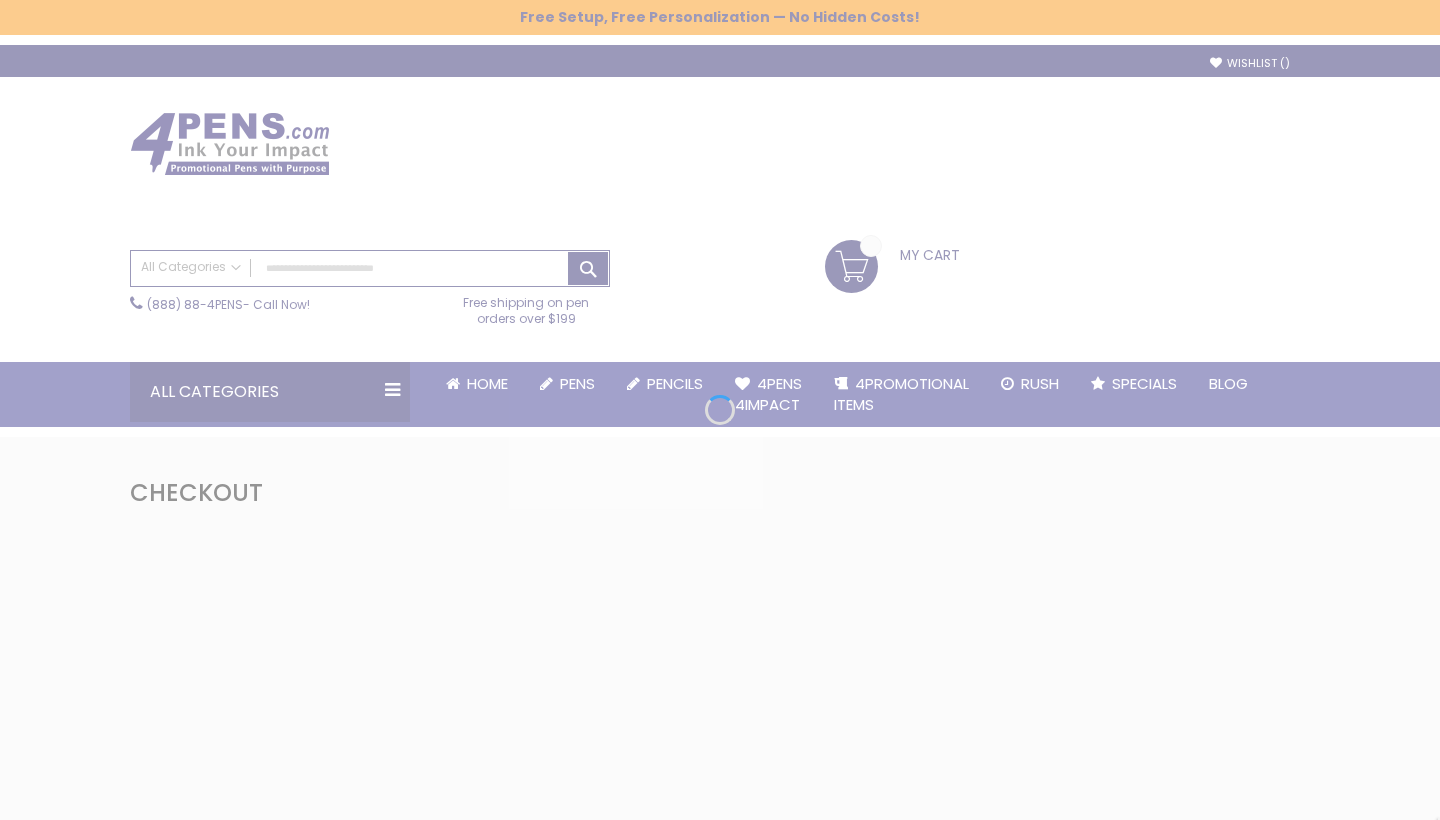 scroll, scrollTop: 0, scrollLeft: 0, axis: both 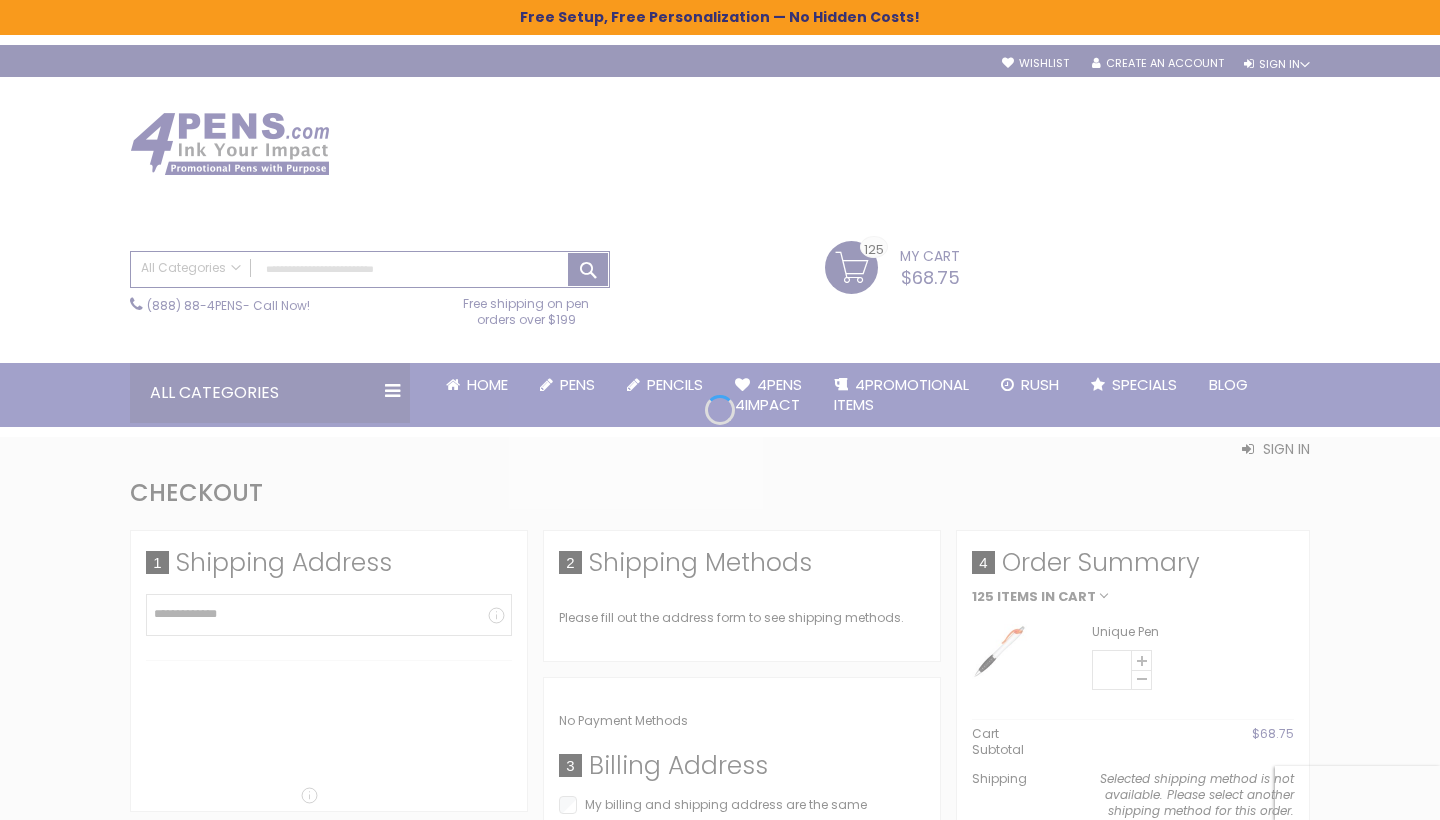 select on "*" 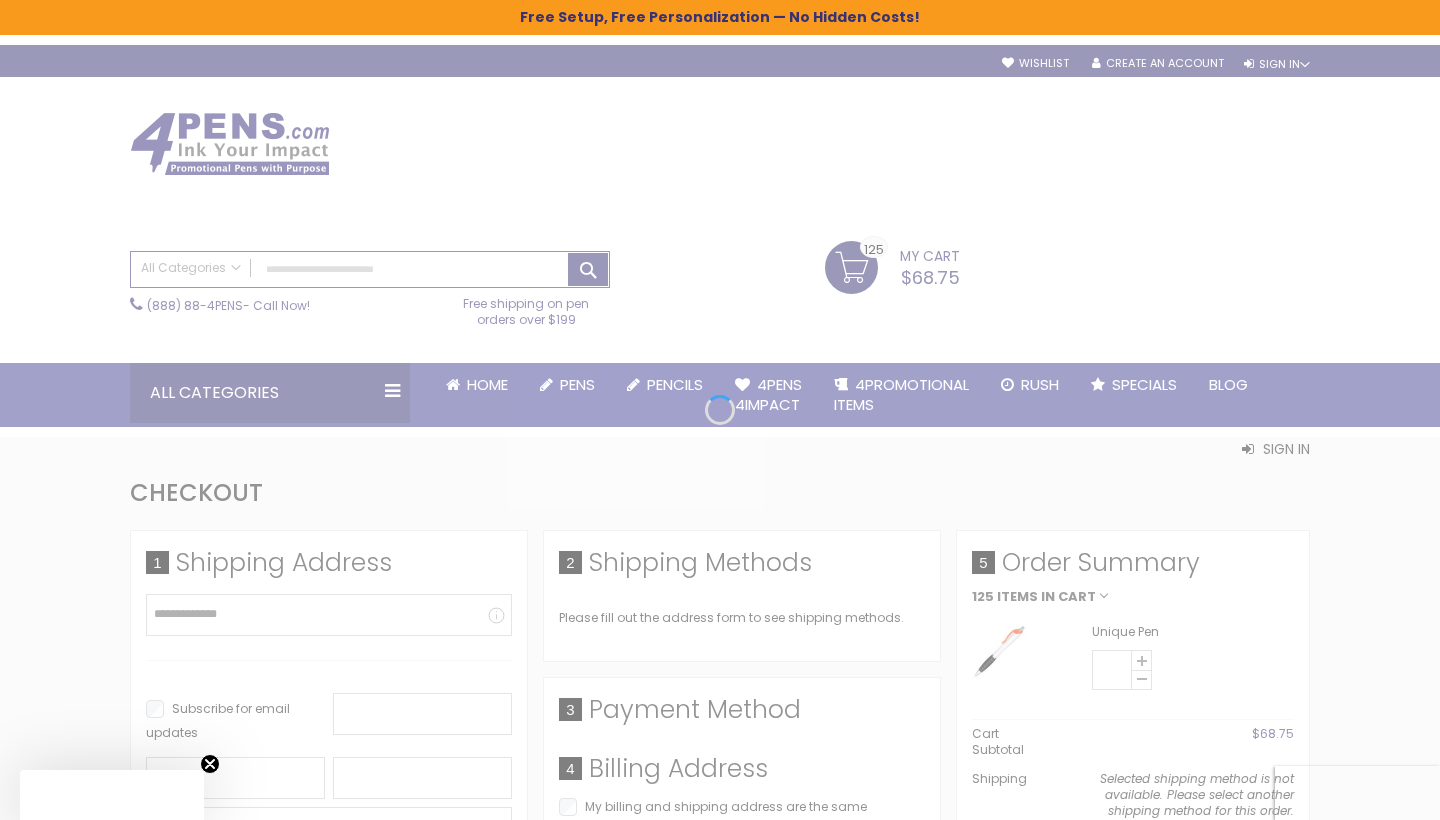 type 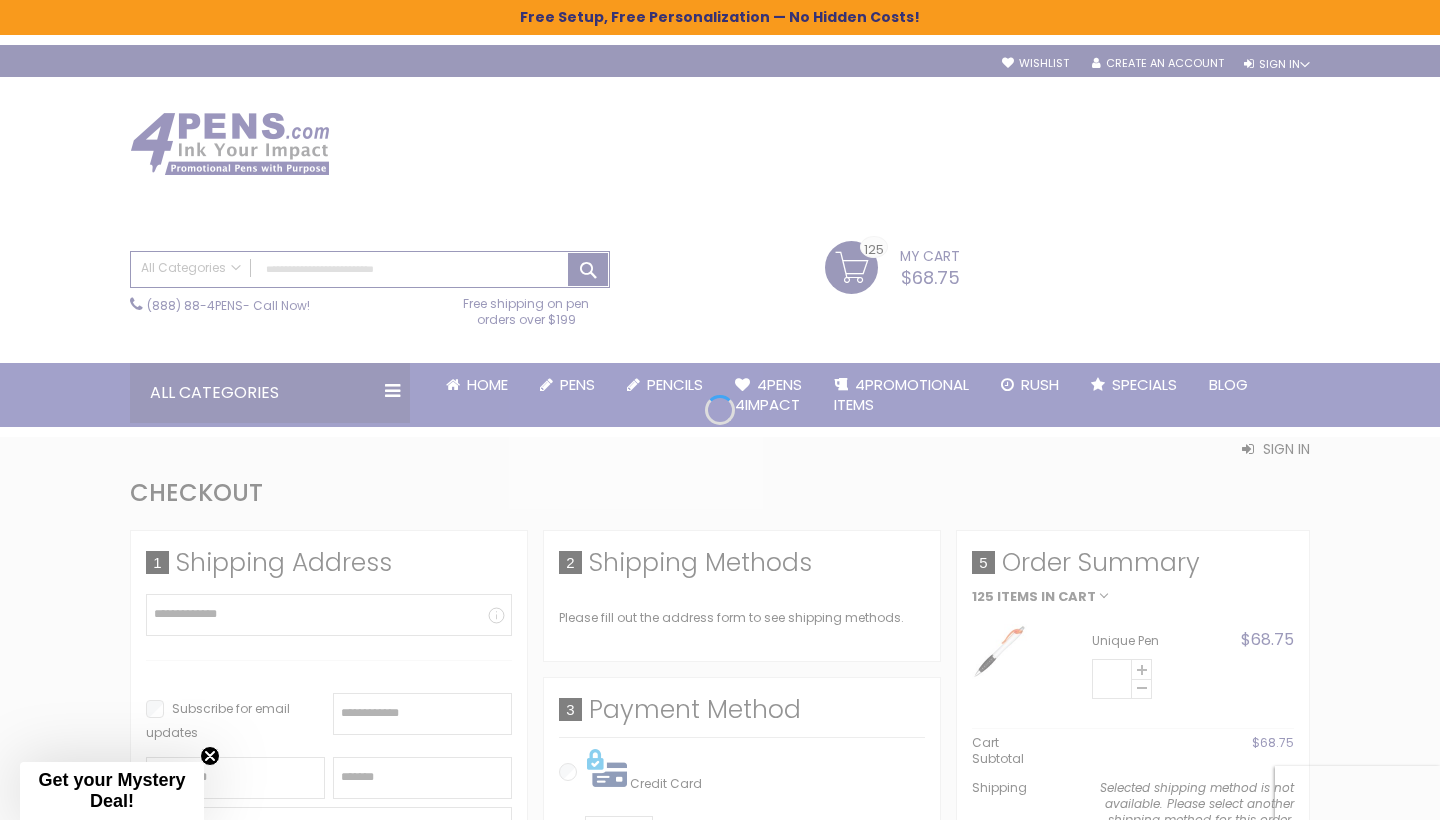 scroll, scrollTop: 0, scrollLeft: 0, axis: both 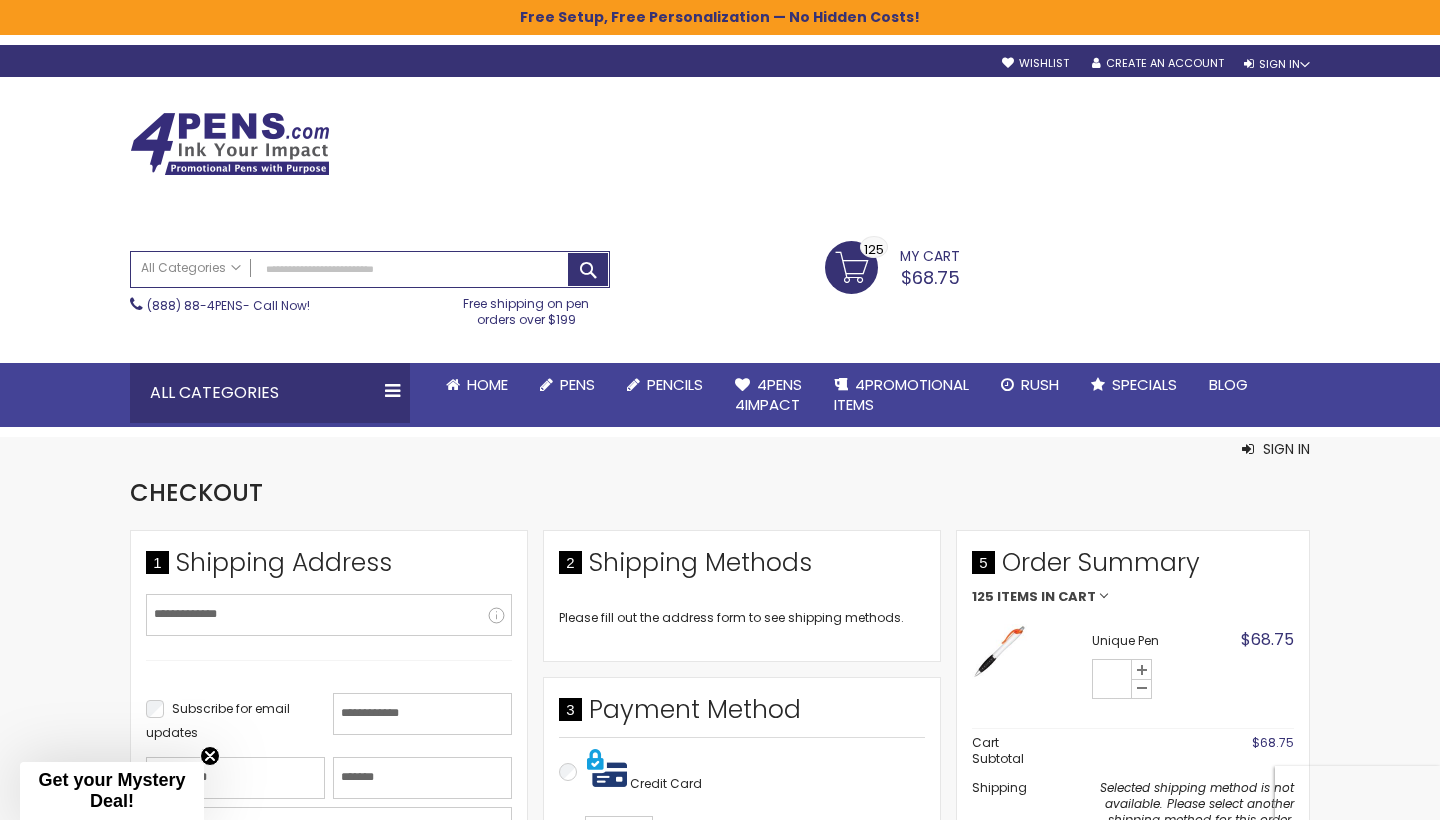 click on "125" at bounding box center (874, 249) 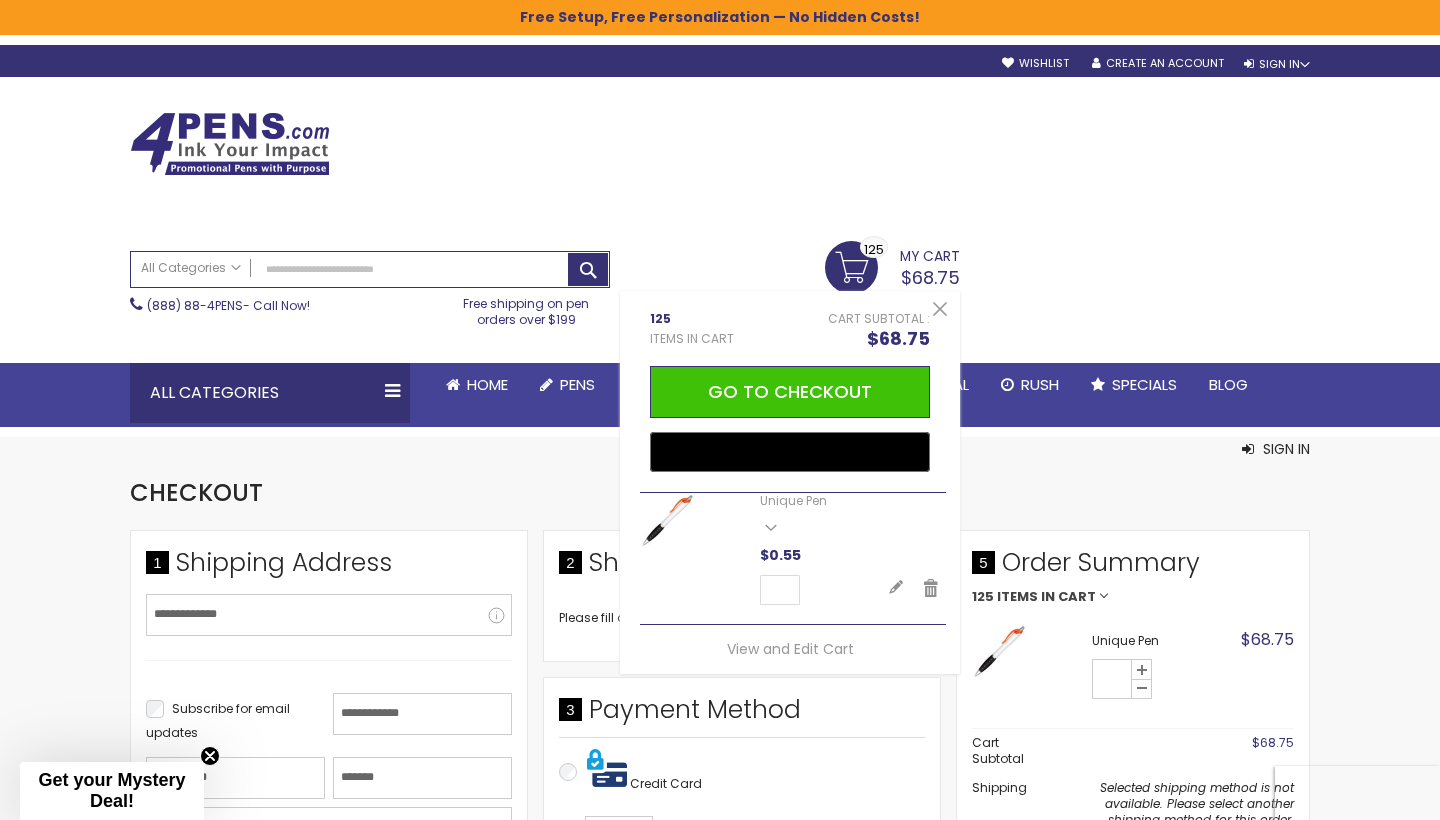 click on "Checkout
Back to Store
Sign In
Close
Sign In
Email Address
Password
Sign In
Forgot Password" at bounding box center [720, 493] 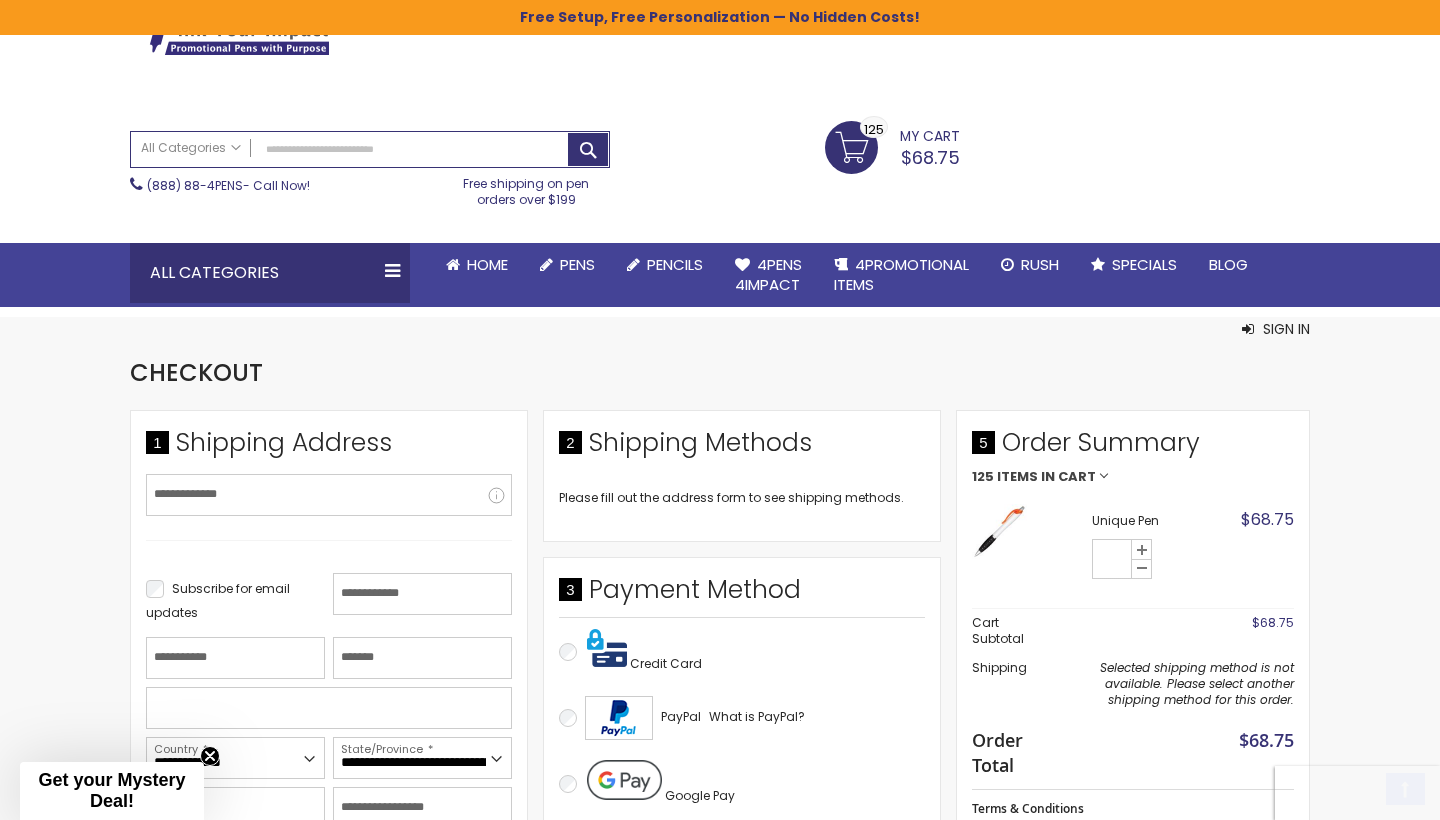 scroll, scrollTop: 124, scrollLeft: 0, axis: vertical 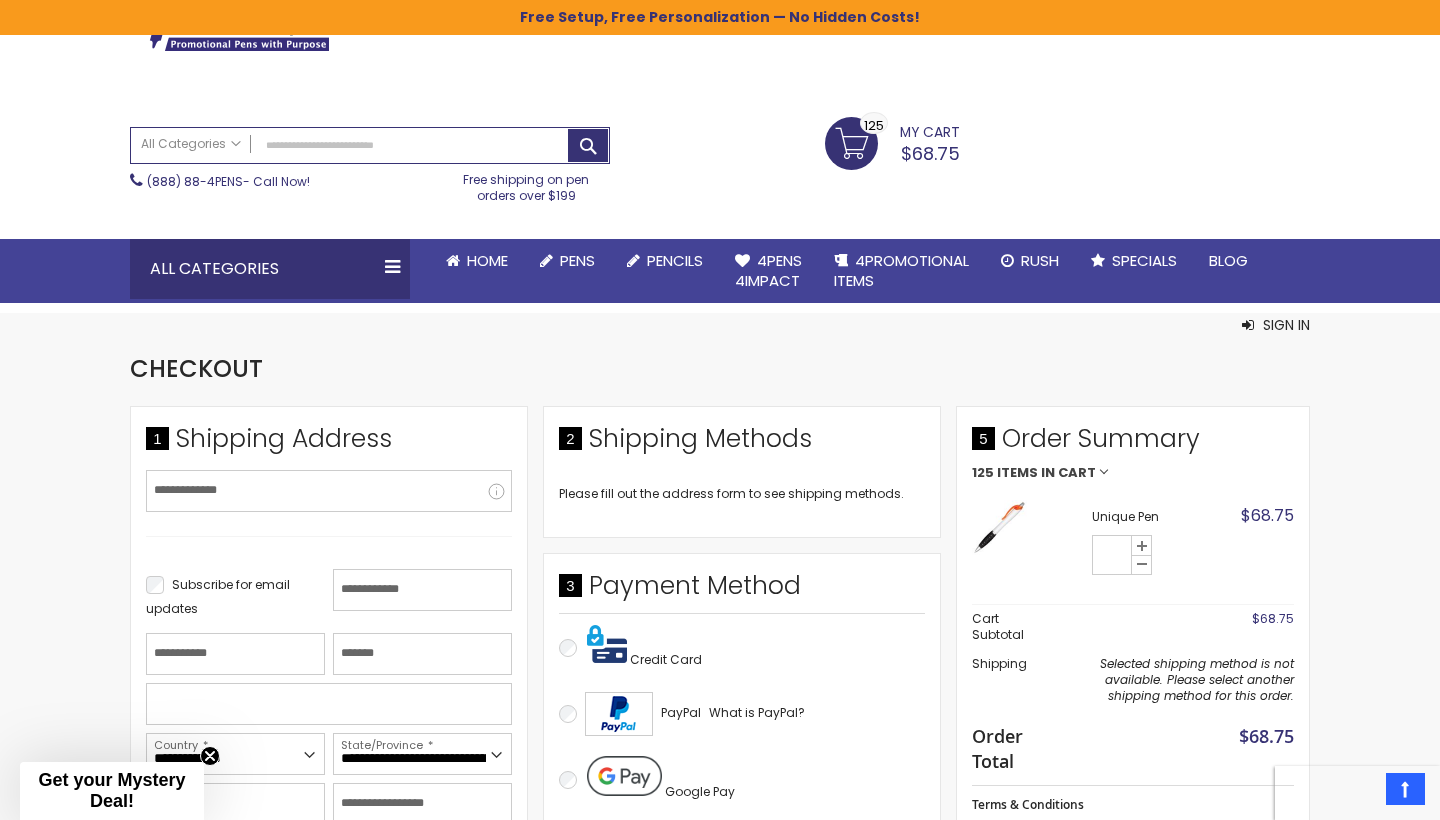 click at bounding box center [999, 527] 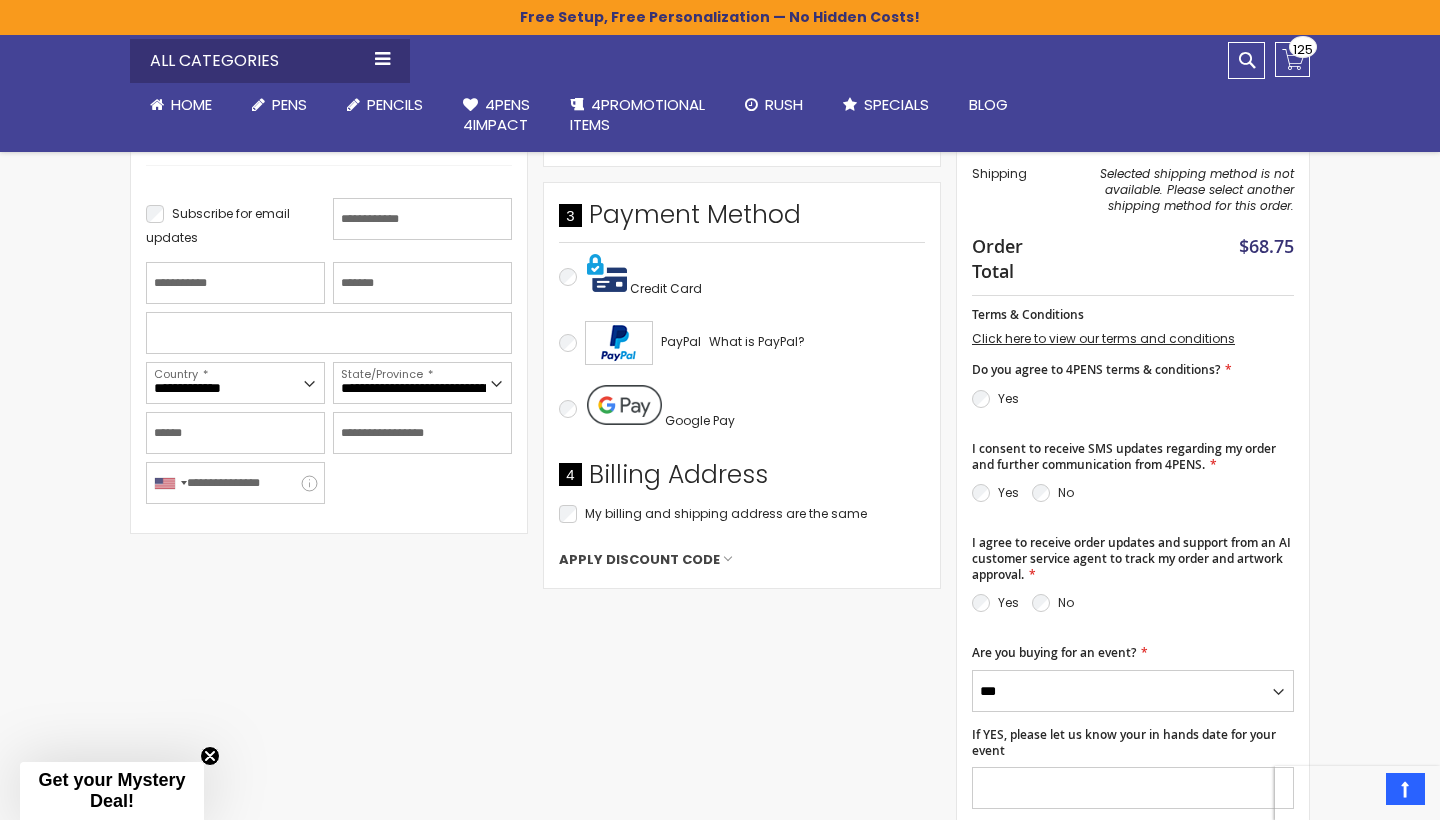 scroll, scrollTop: 473, scrollLeft: 0, axis: vertical 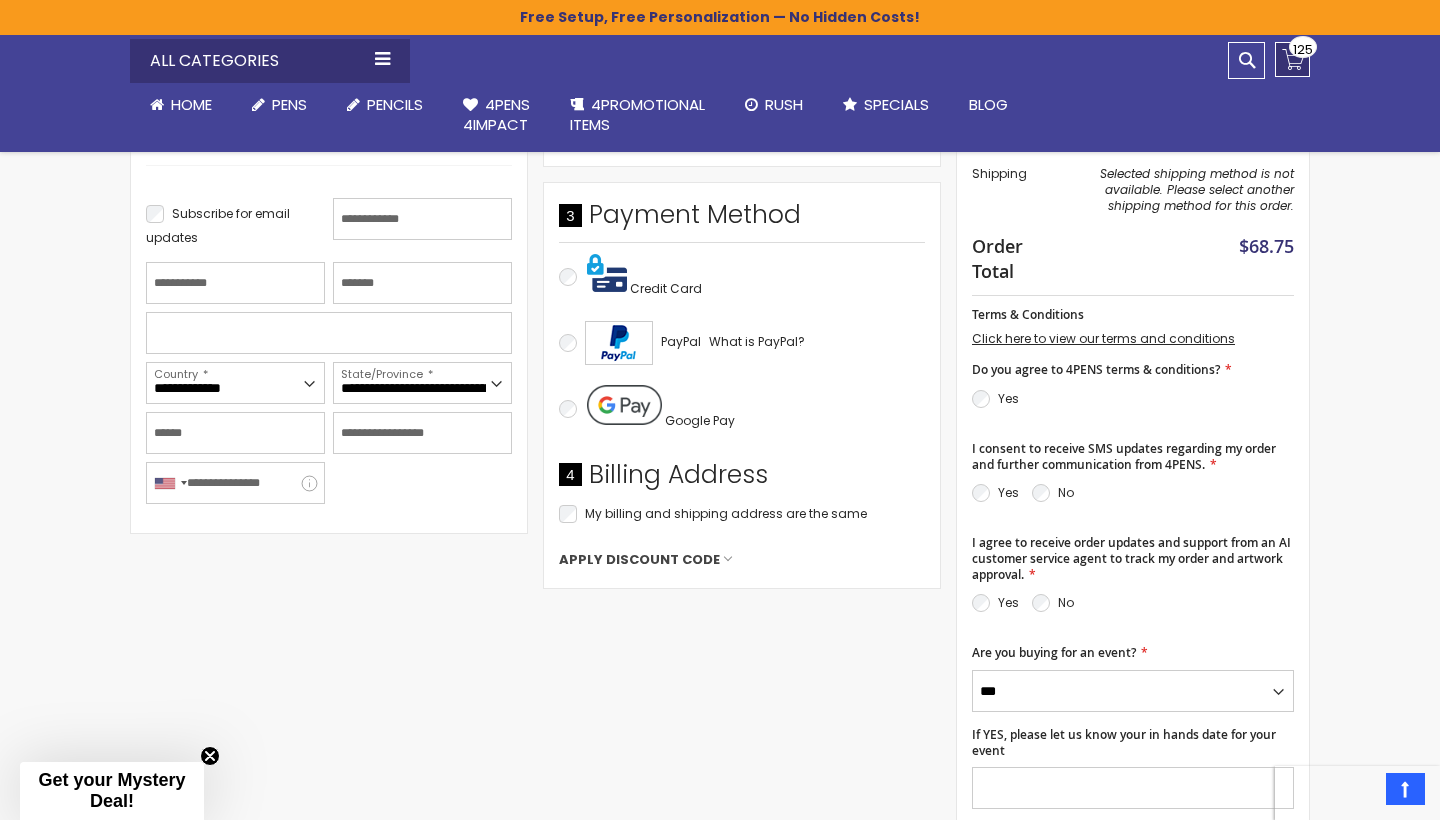 click on "My Cart
$68.75
[NUMBER]
[NUMBER]
items" at bounding box center [1292, 59] 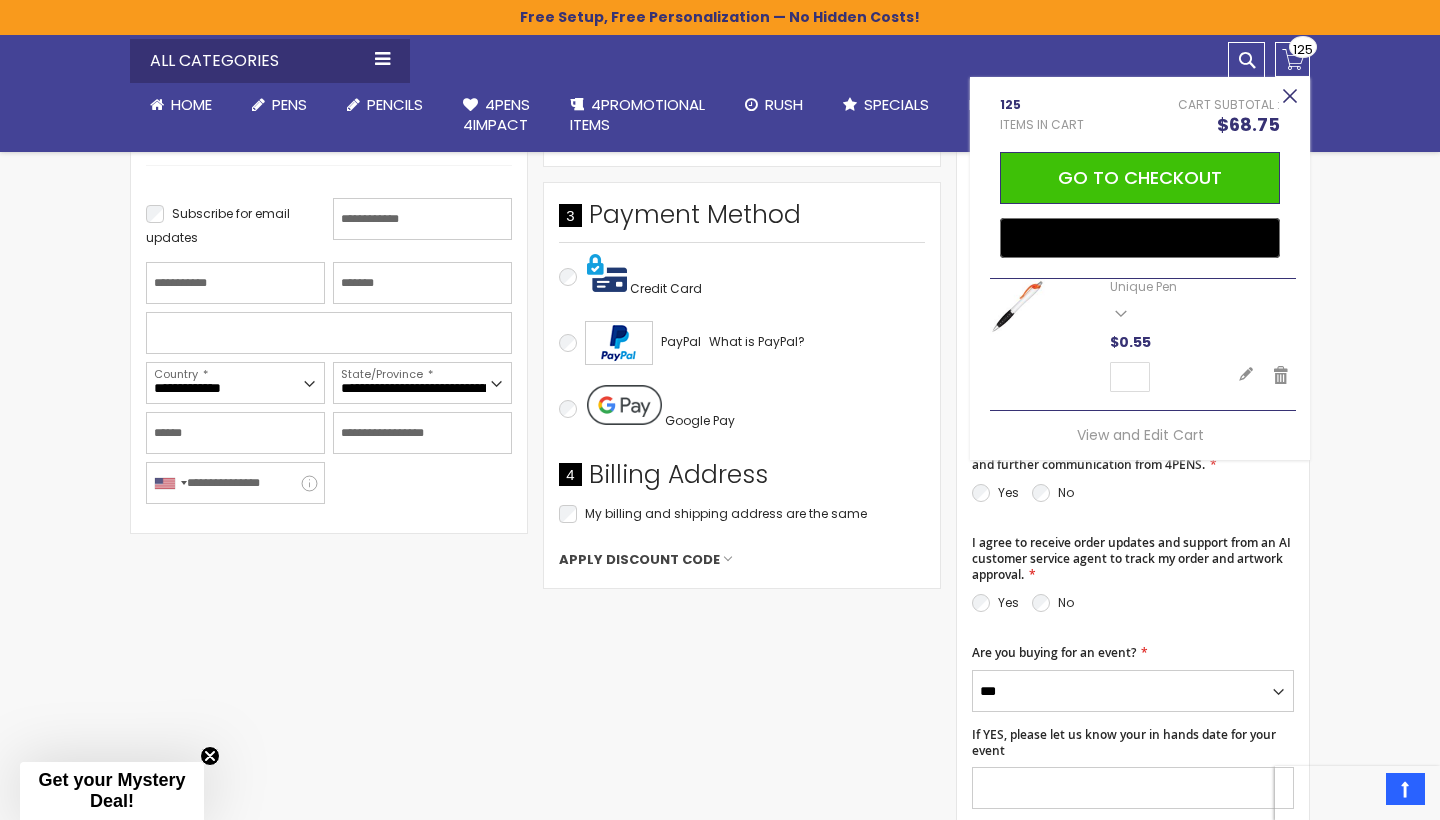 click on "Close" at bounding box center (1290, 97) 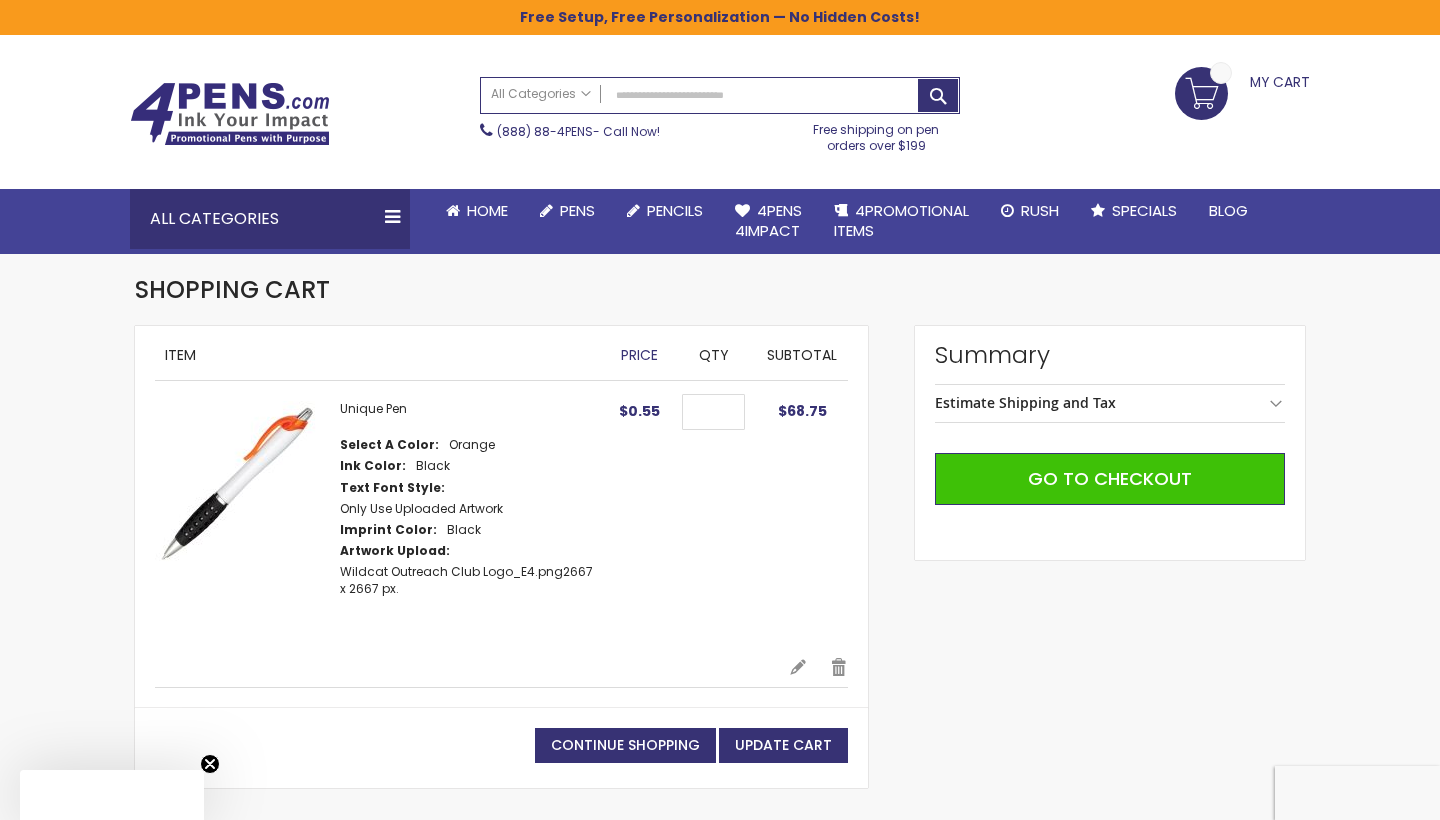 scroll, scrollTop: 35, scrollLeft: 0, axis: vertical 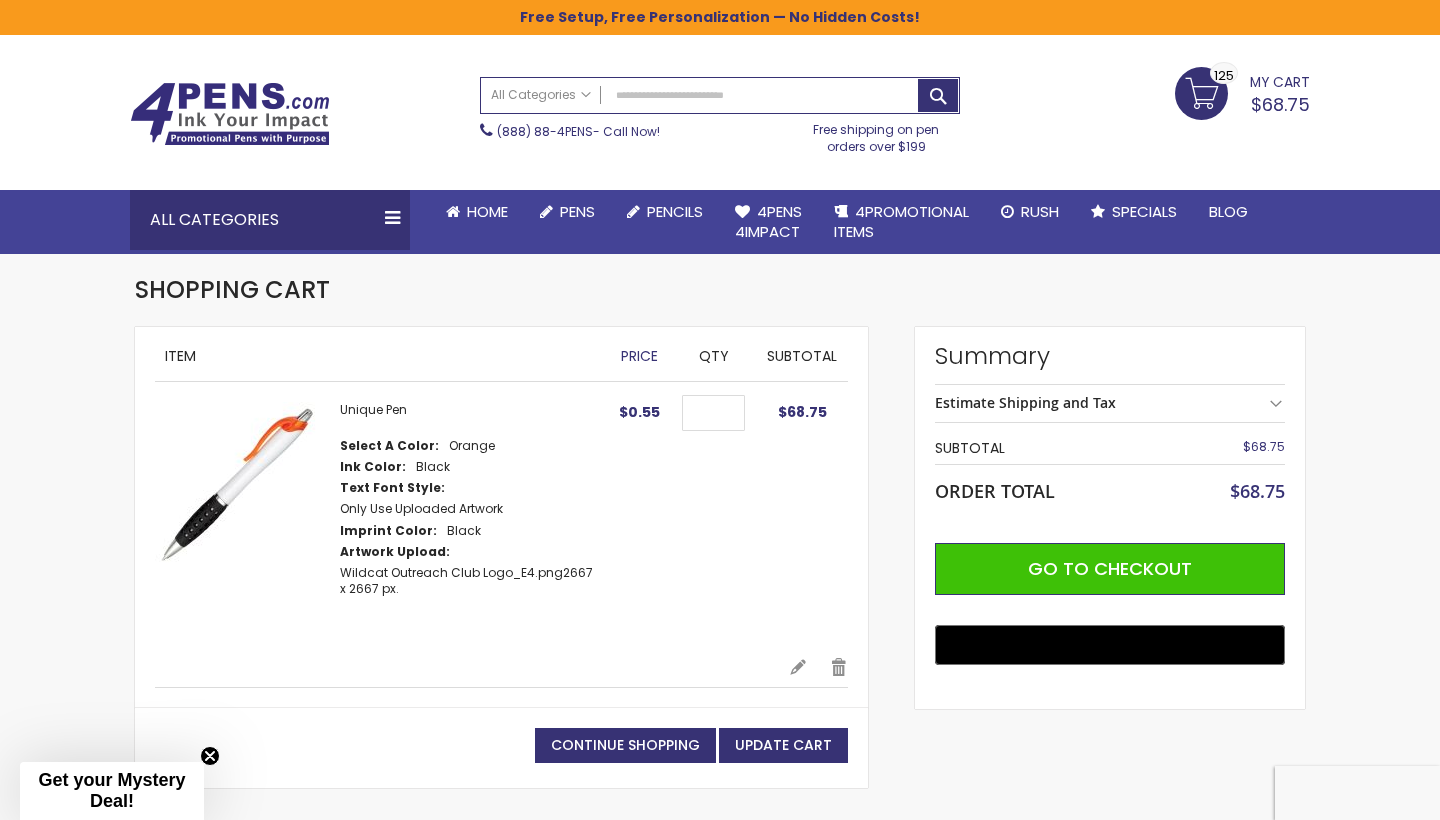 click on "Ink Color" at bounding box center [373, 467] 